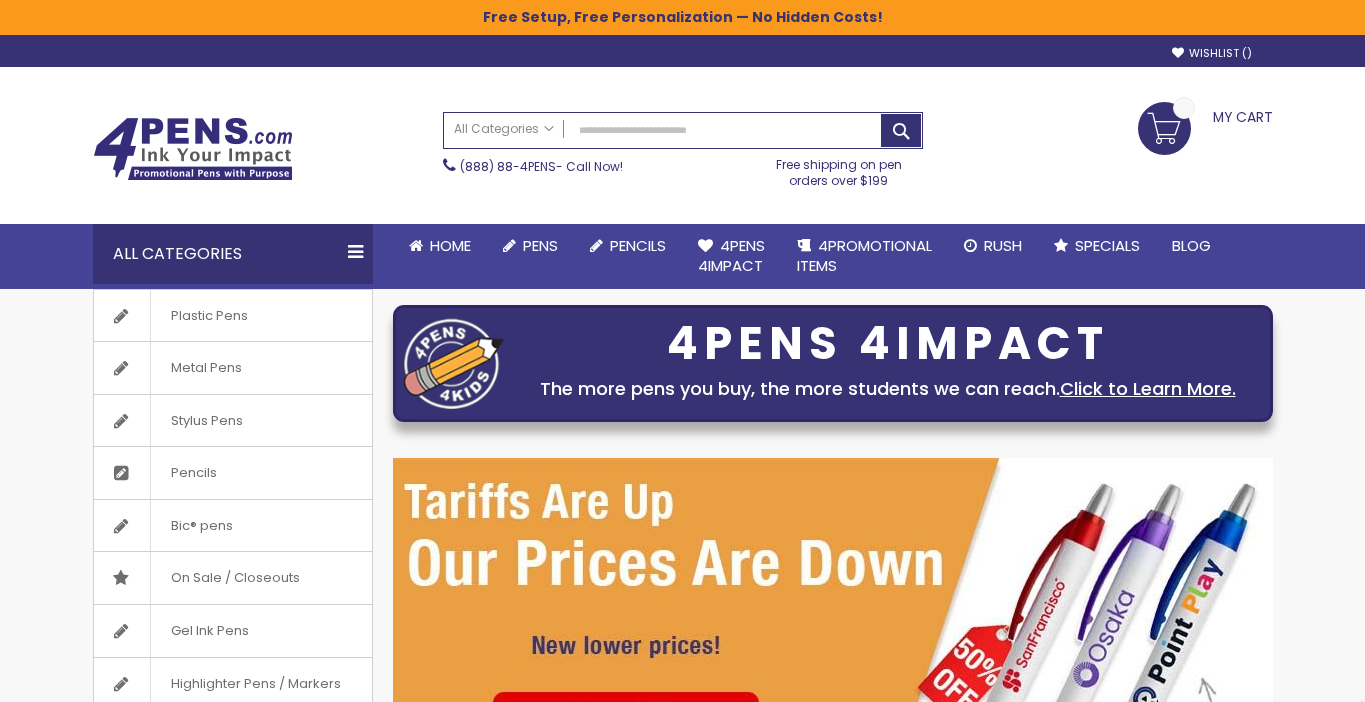 scroll, scrollTop: 0, scrollLeft: 0, axis: both 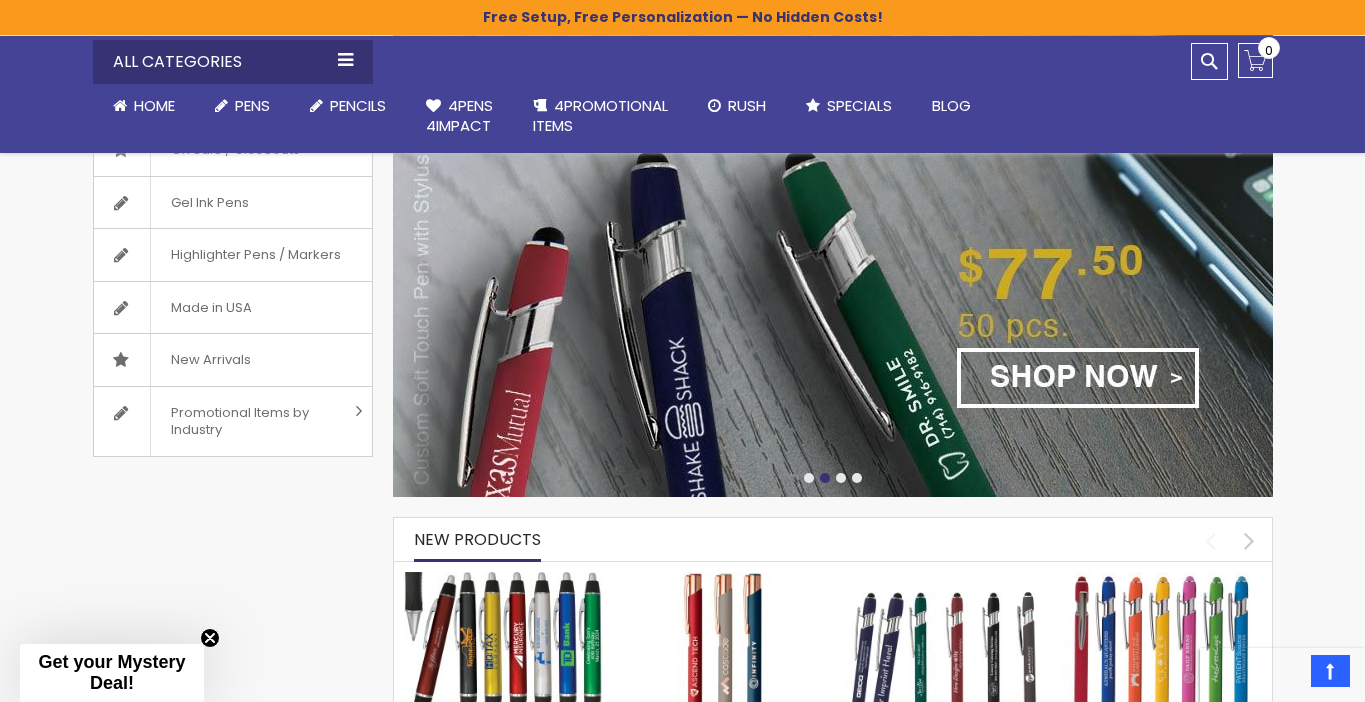 click at bounding box center [833, 263] 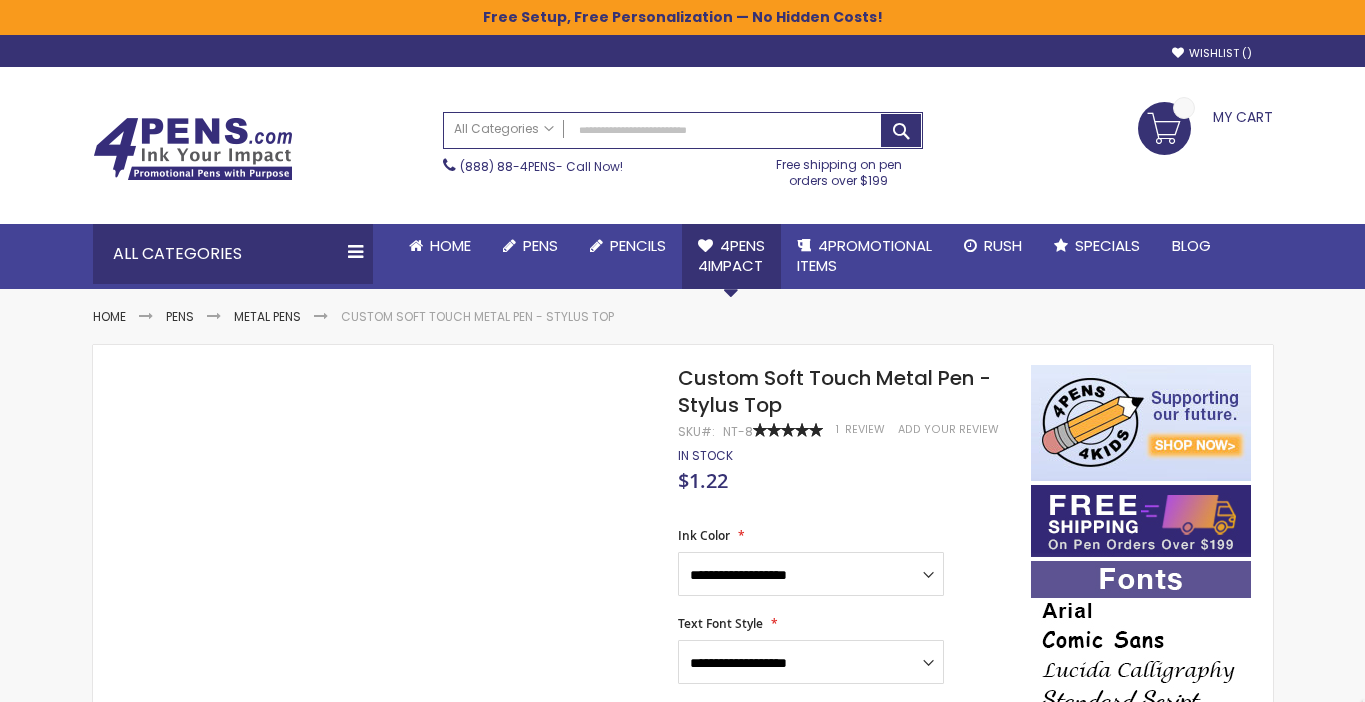 scroll, scrollTop: 0, scrollLeft: 0, axis: both 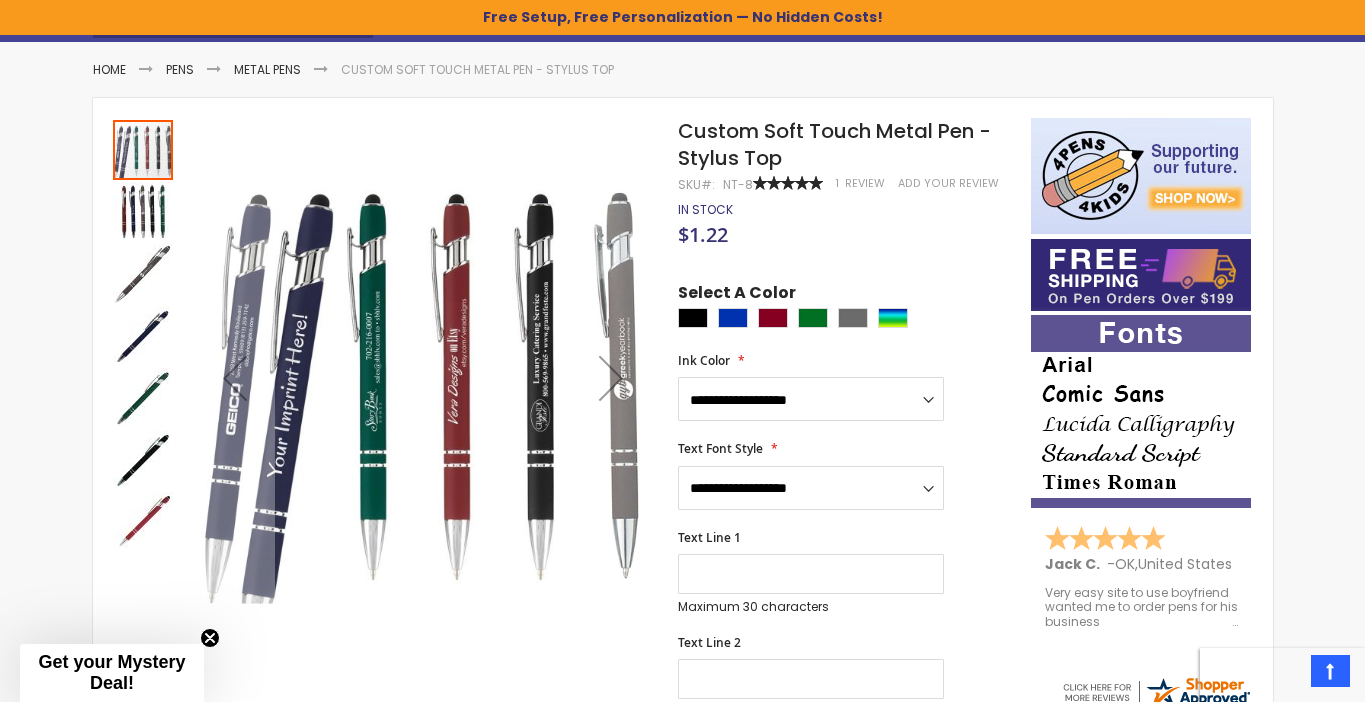 click at bounding box center [143, 212] 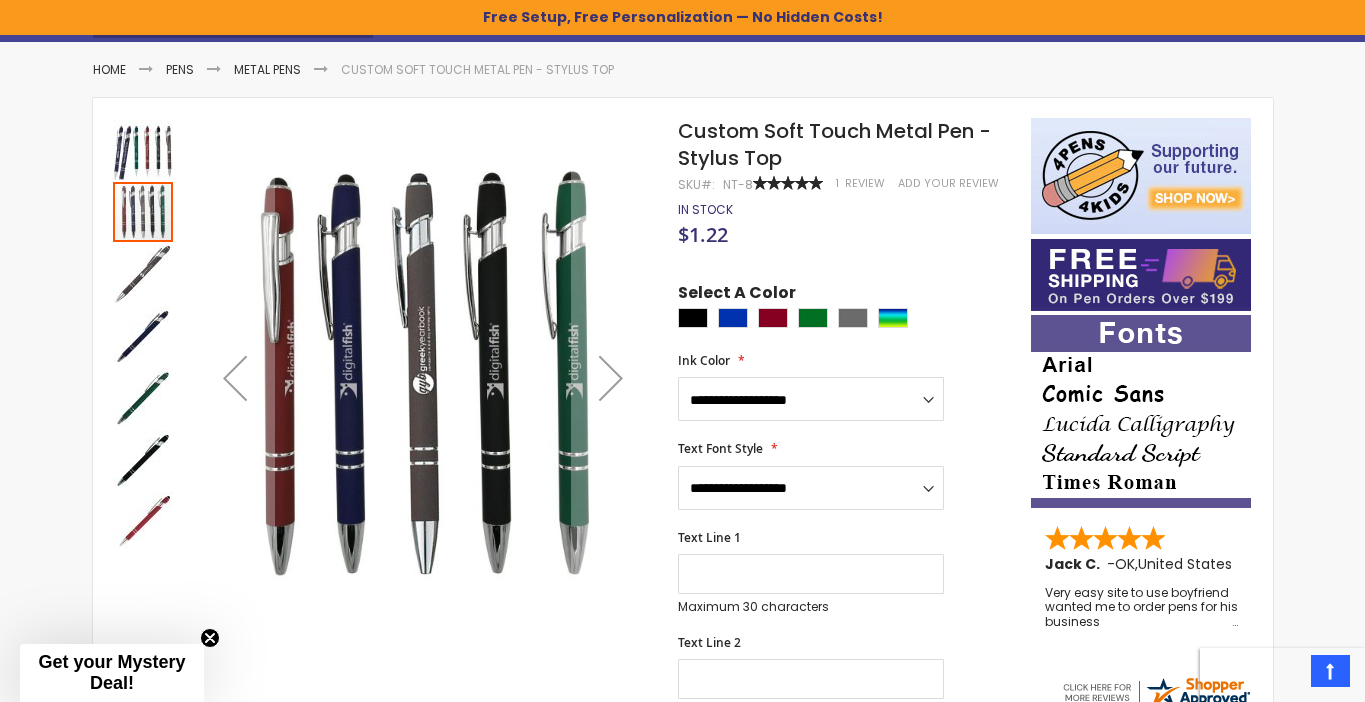 click at bounding box center (143, 150) 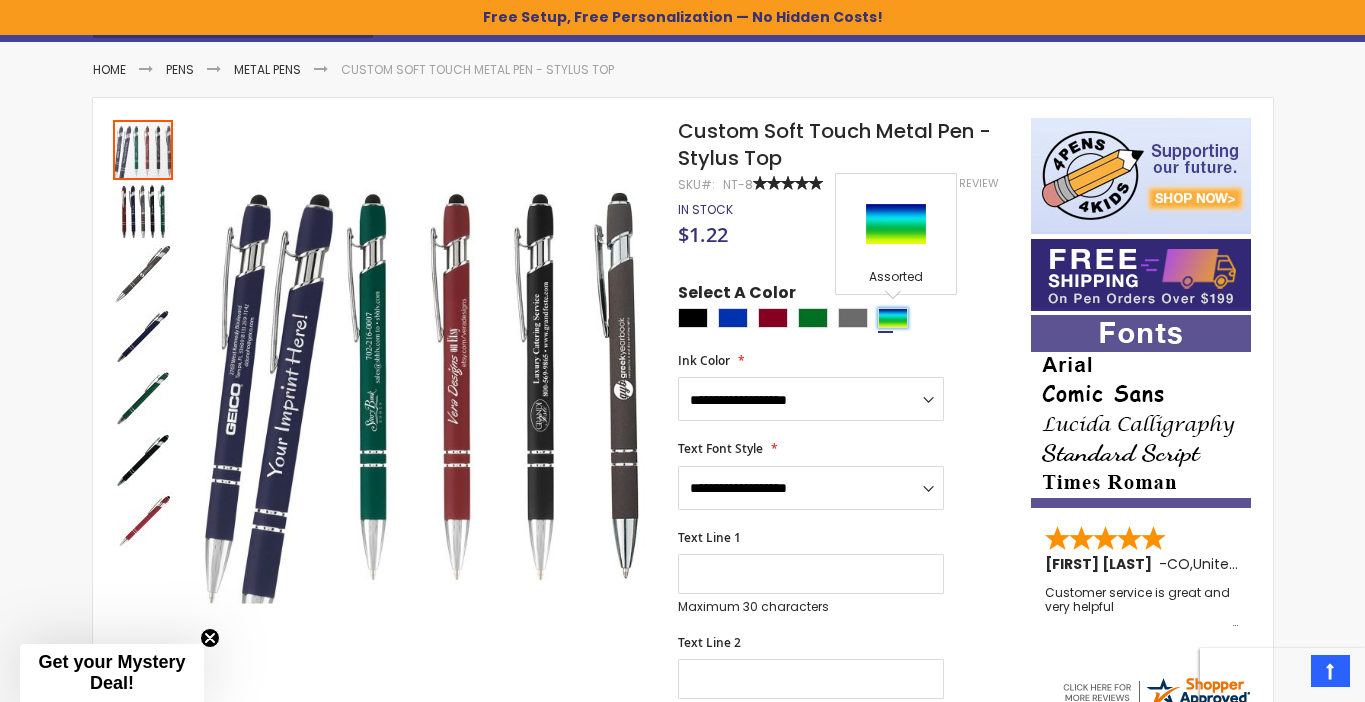 click at bounding box center [893, 318] 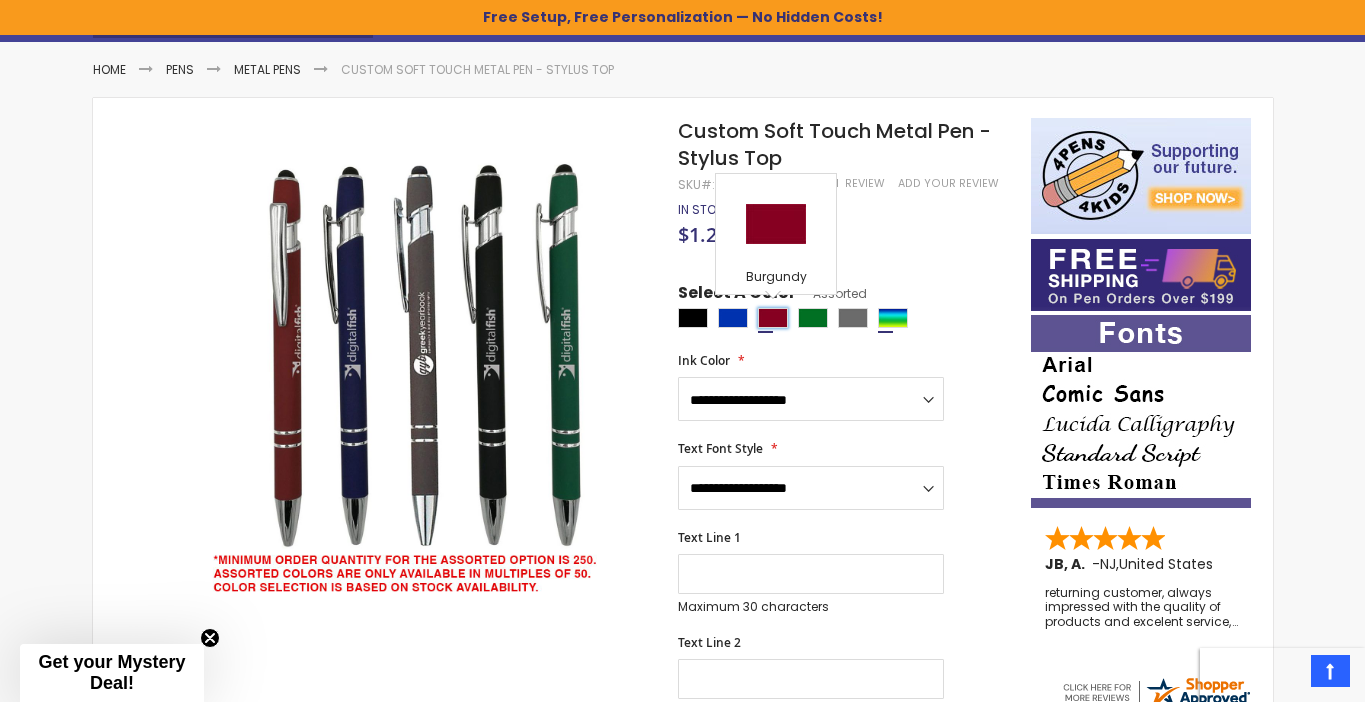 click at bounding box center (773, 318) 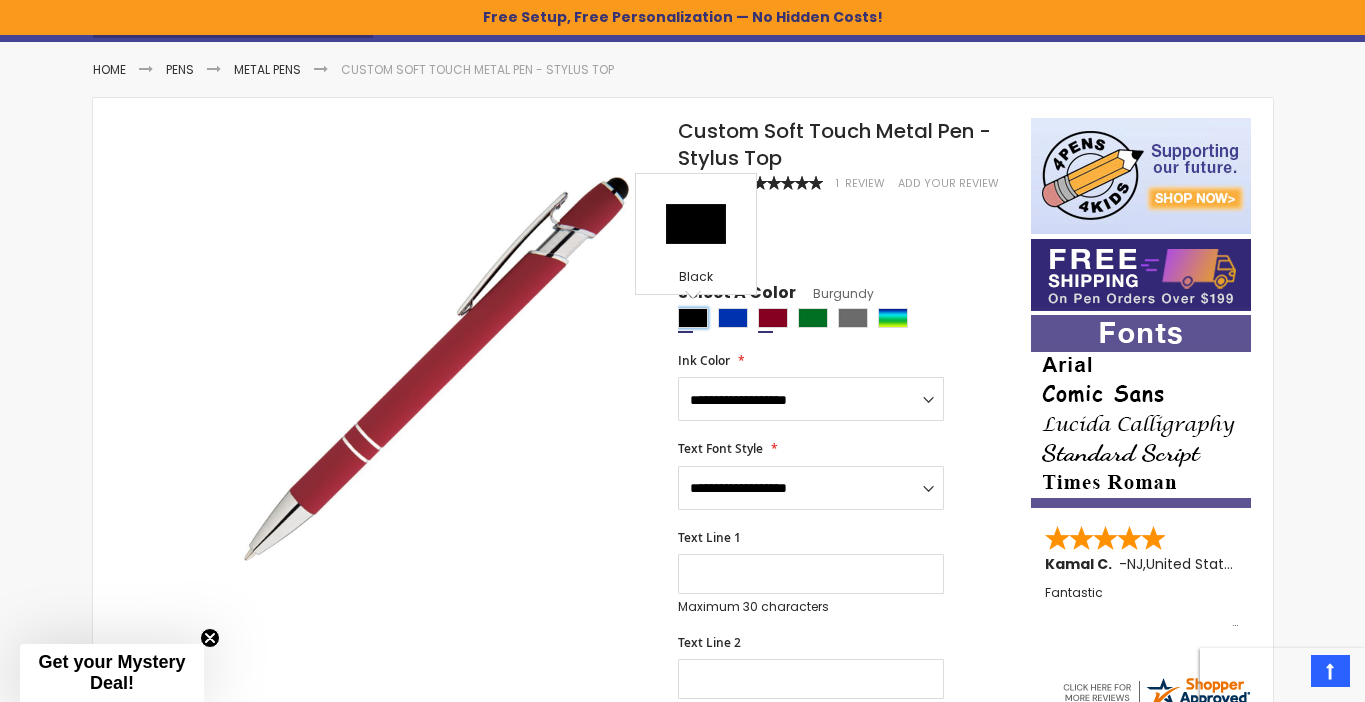 click at bounding box center [693, 318] 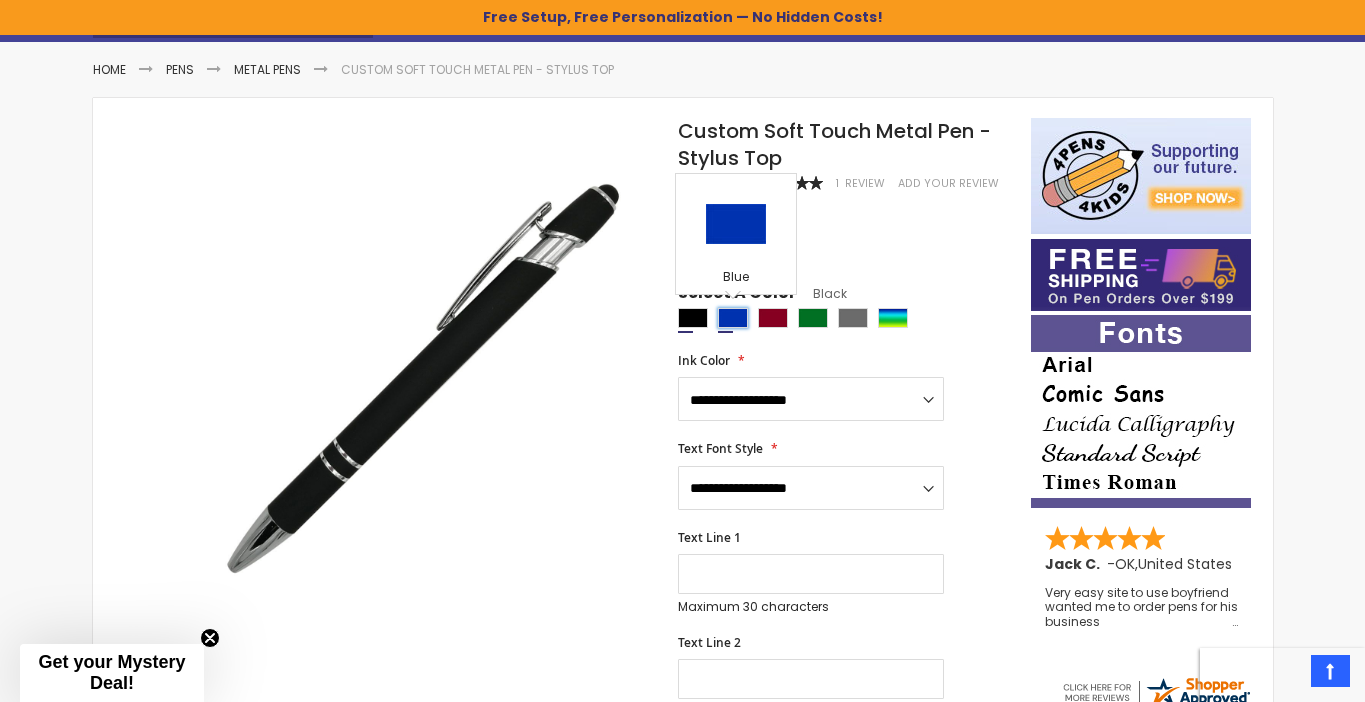 click at bounding box center [733, 318] 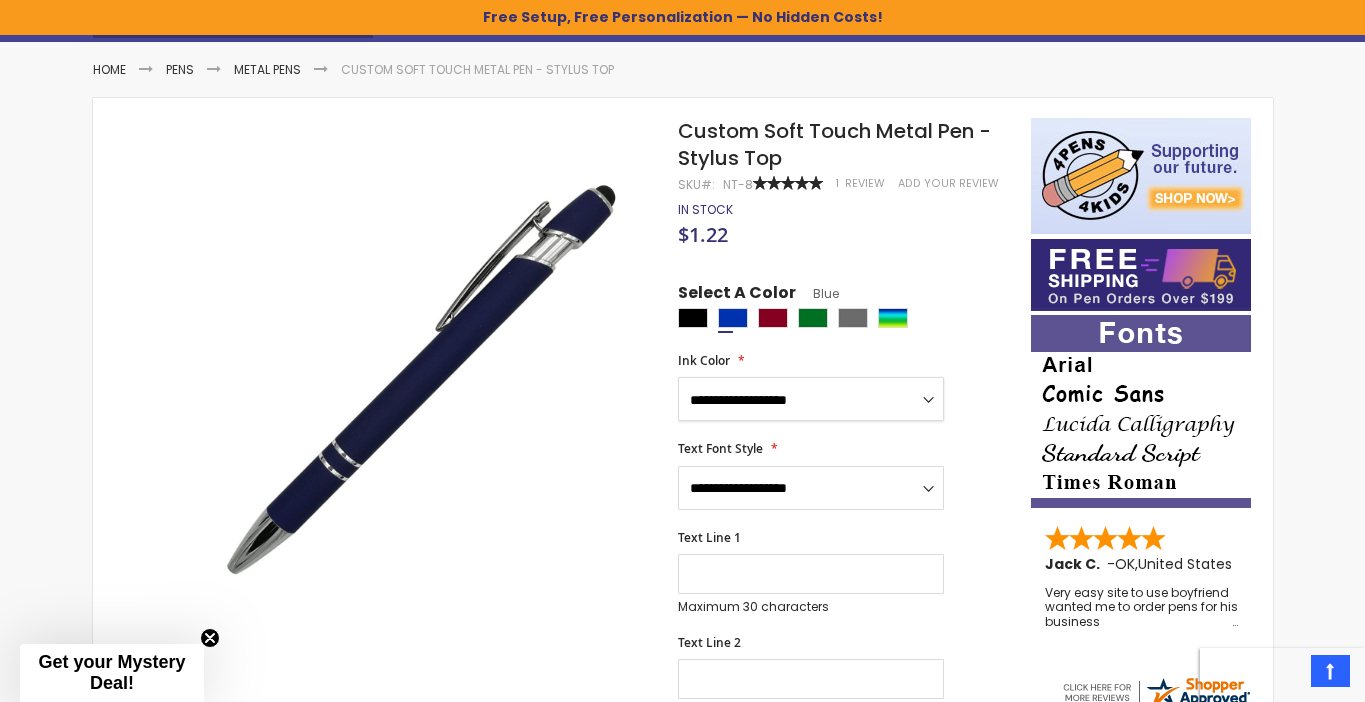 click on "**********" at bounding box center (811, 399) 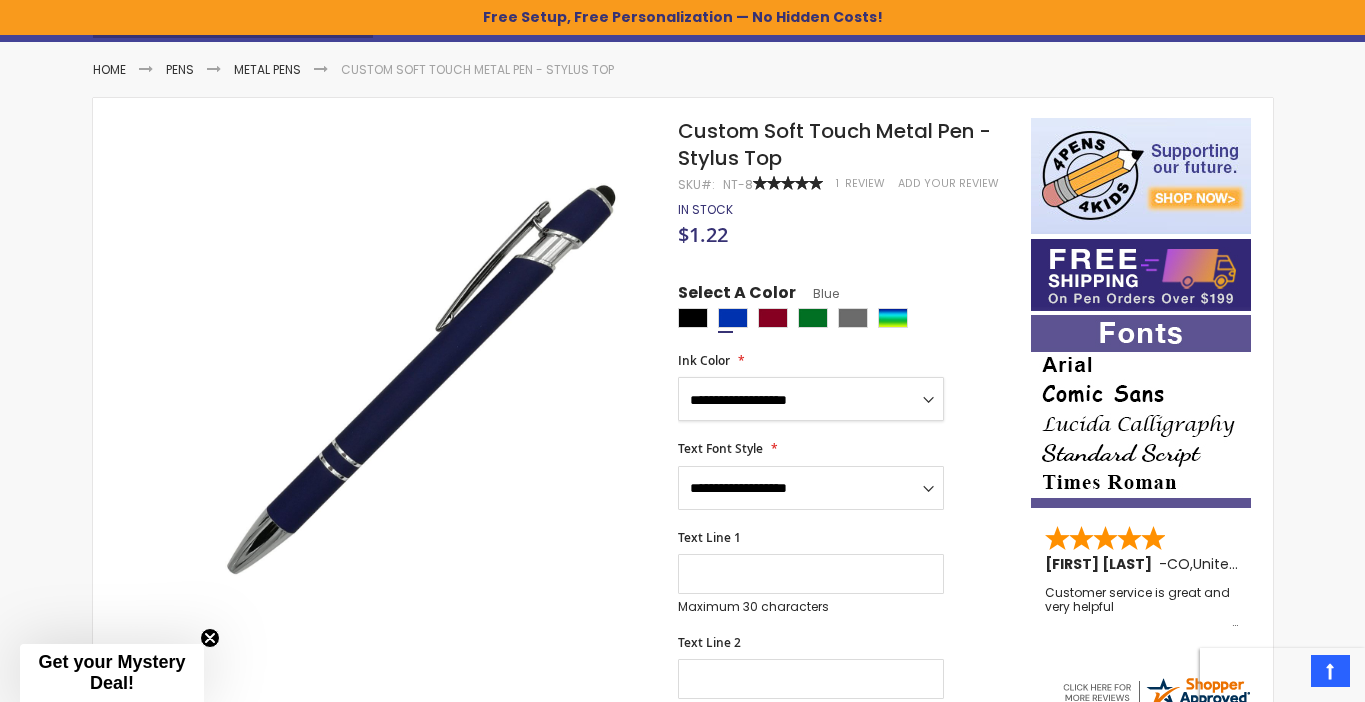 select on "*****" 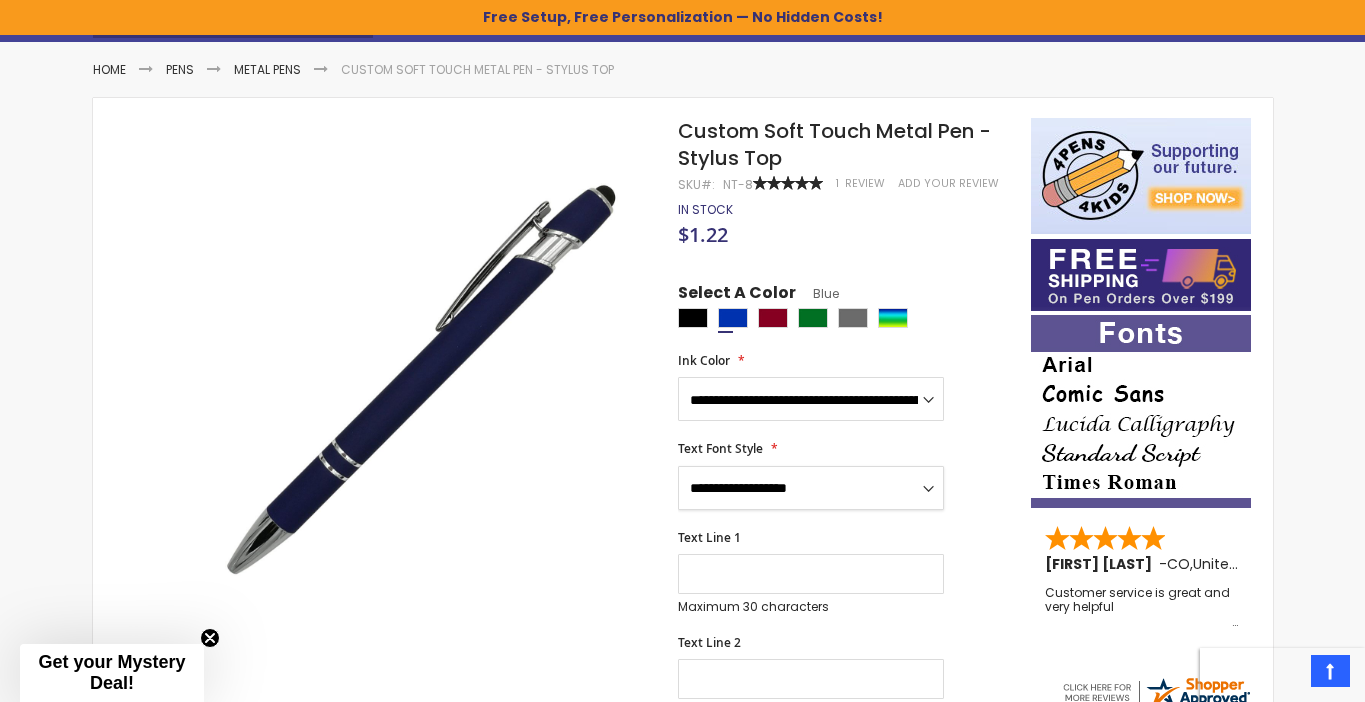click on "**********" at bounding box center [811, 488] 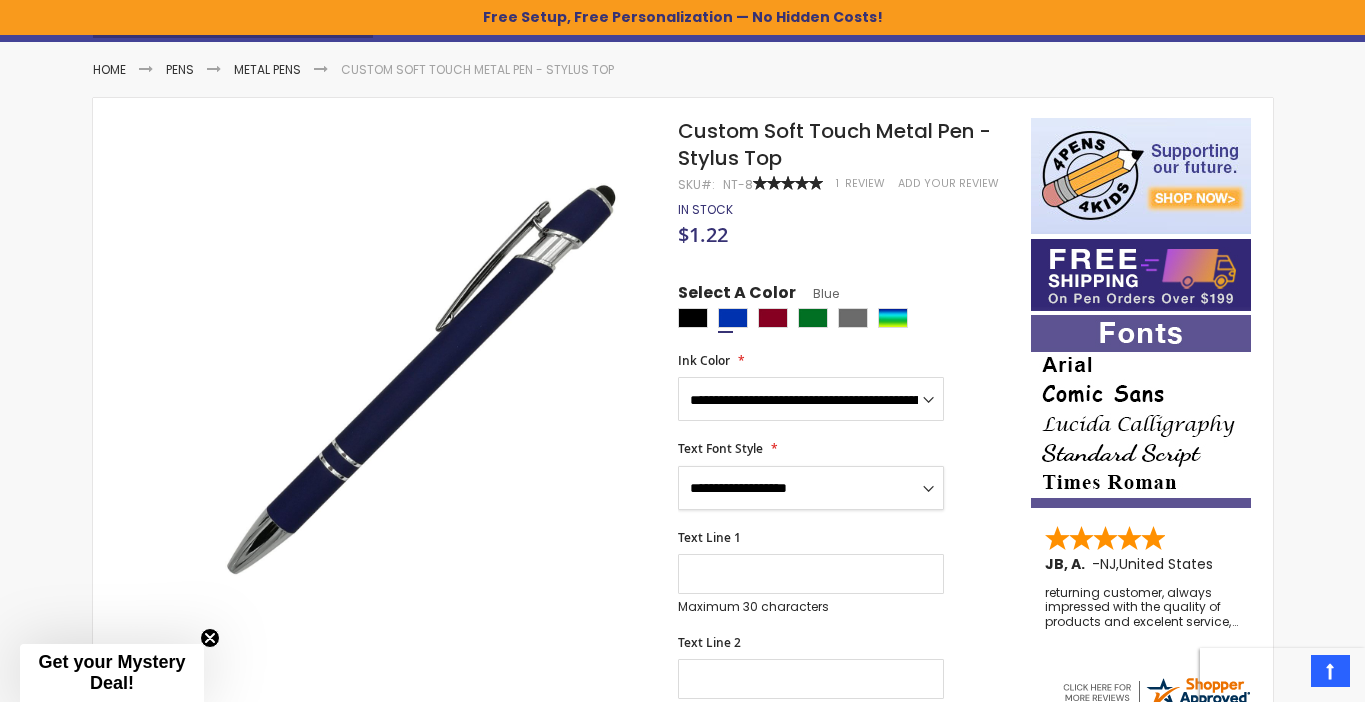 select on "**" 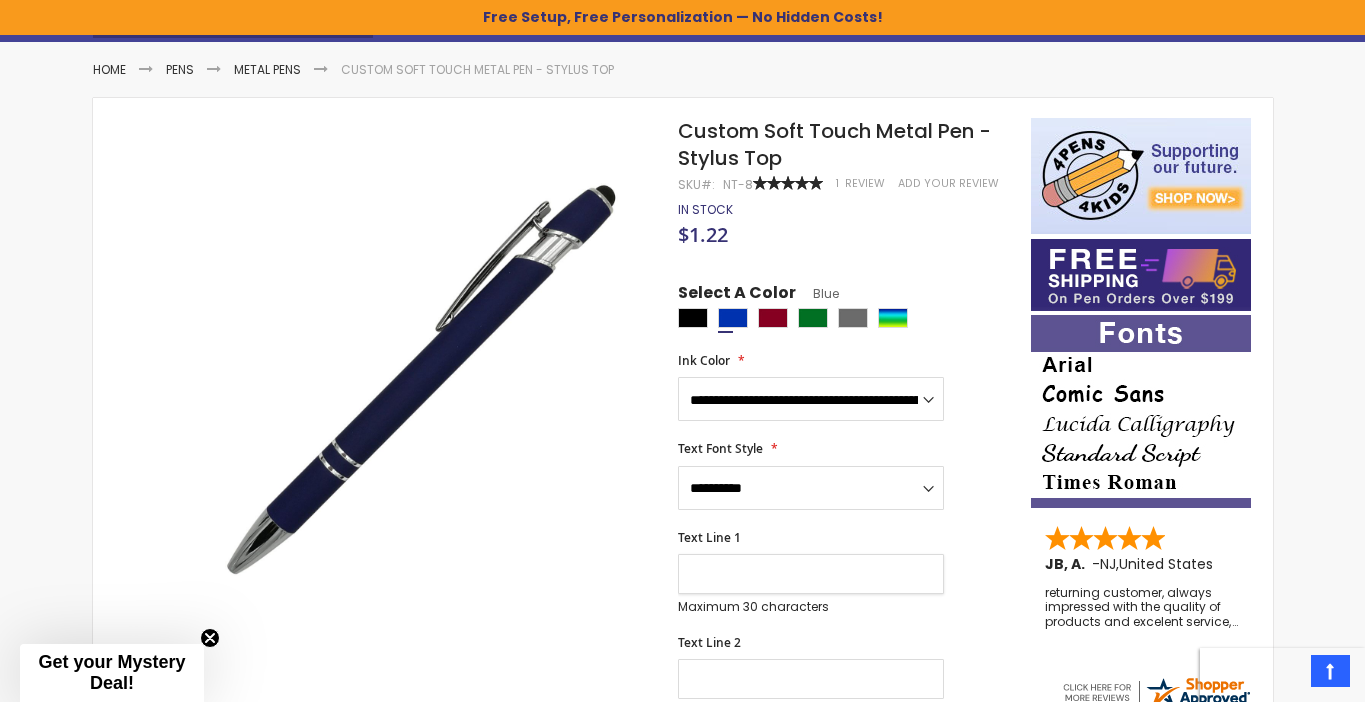 click on "Text Line 1" at bounding box center (811, 574) 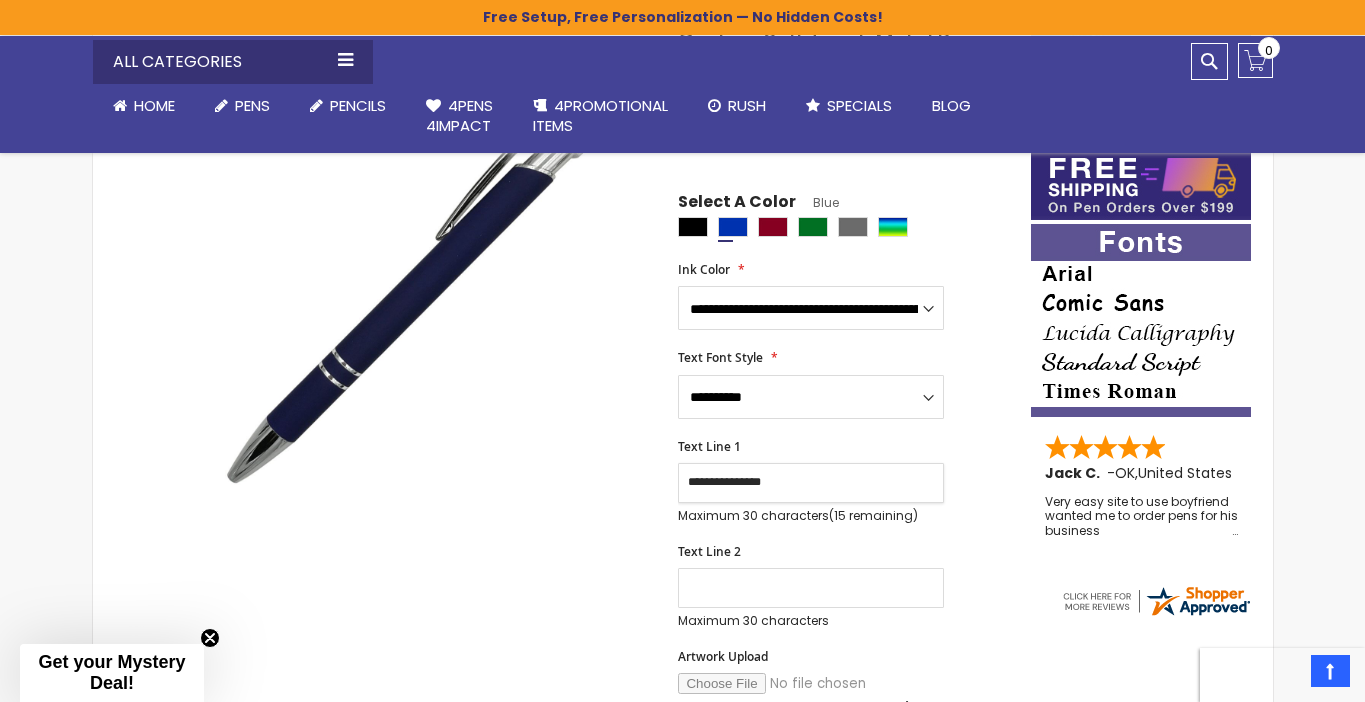 scroll, scrollTop: 341, scrollLeft: 0, axis: vertical 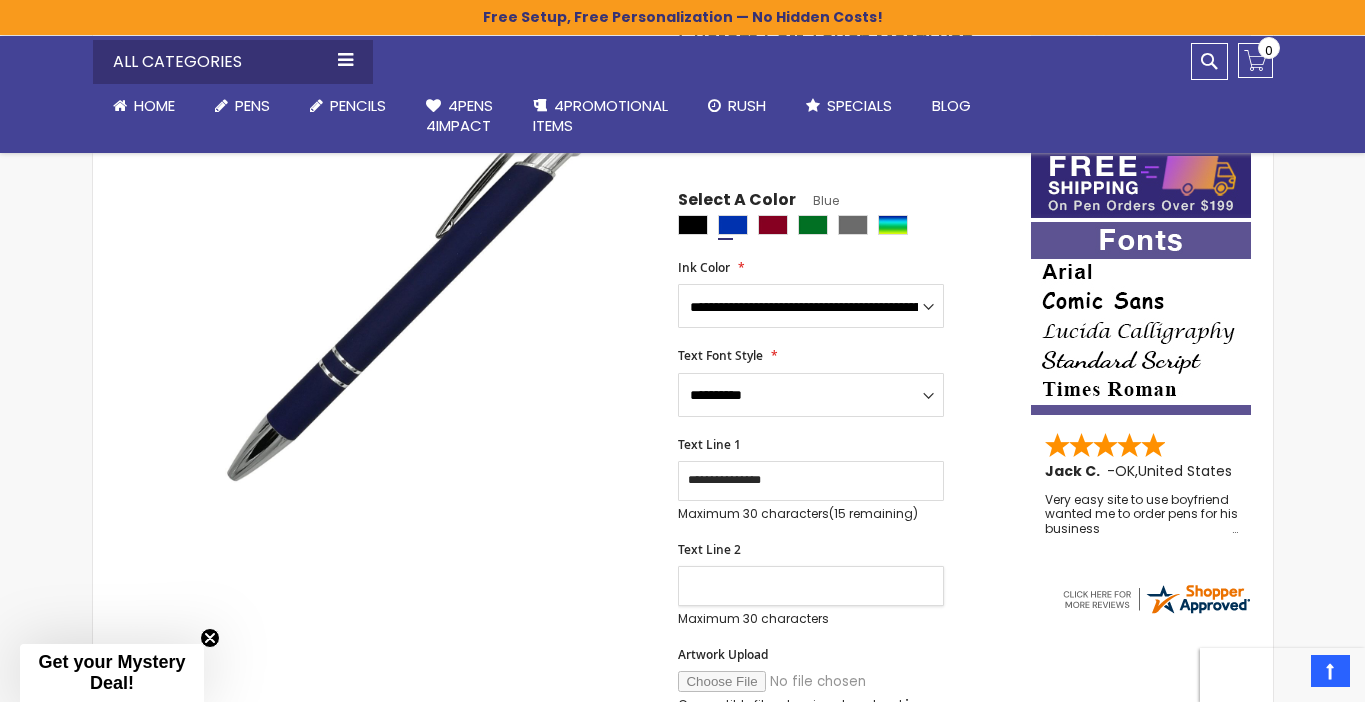 click on "Text Line 2" at bounding box center [811, 586] 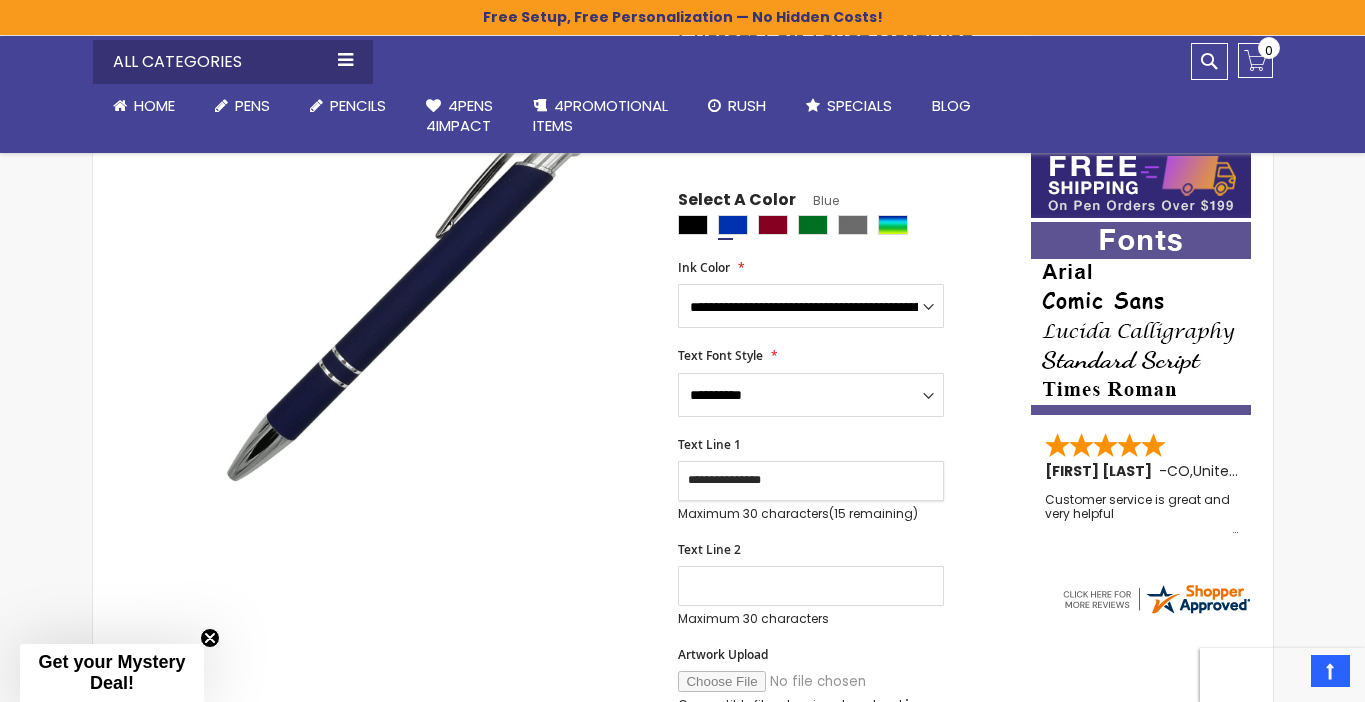 click on "**********" at bounding box center [811, 481] 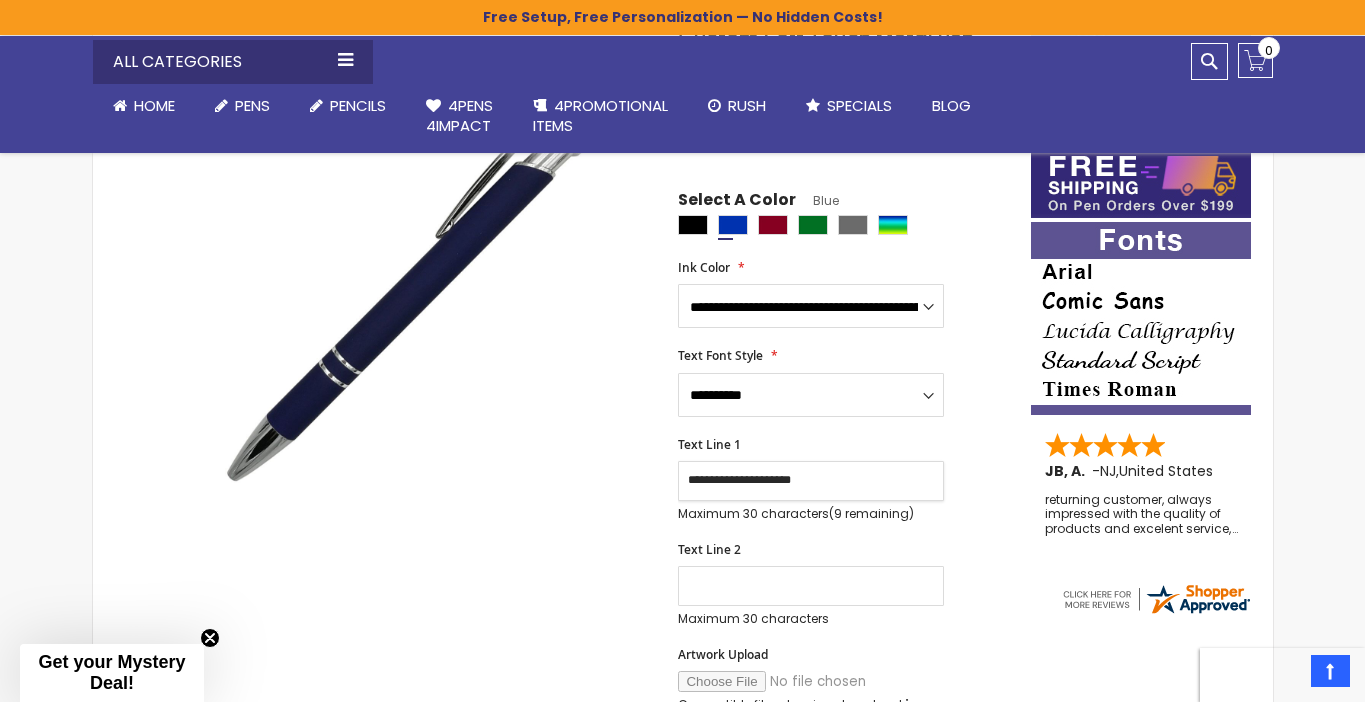 type on "**********" 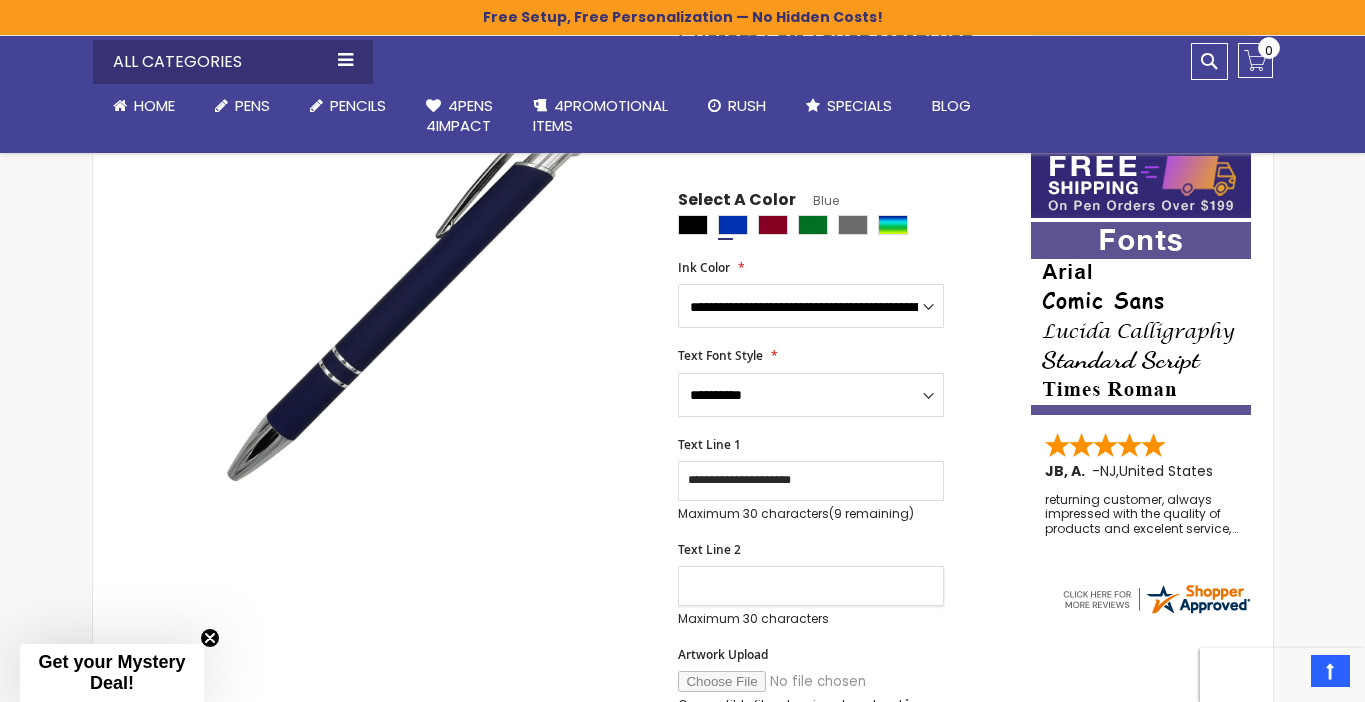 click on "Text Line 2" at bounding box center (811, 586) 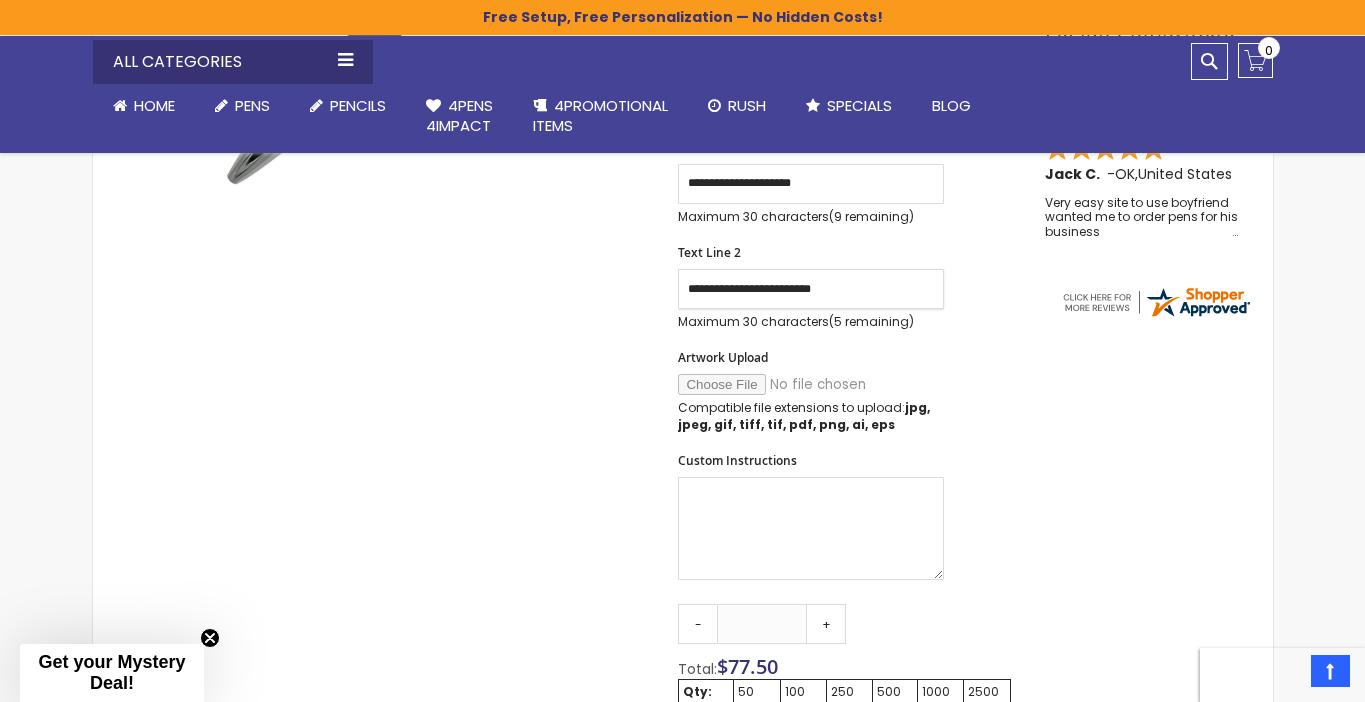 scroll, scrollTop: 777, scrollLeft: 0, axis: vertical 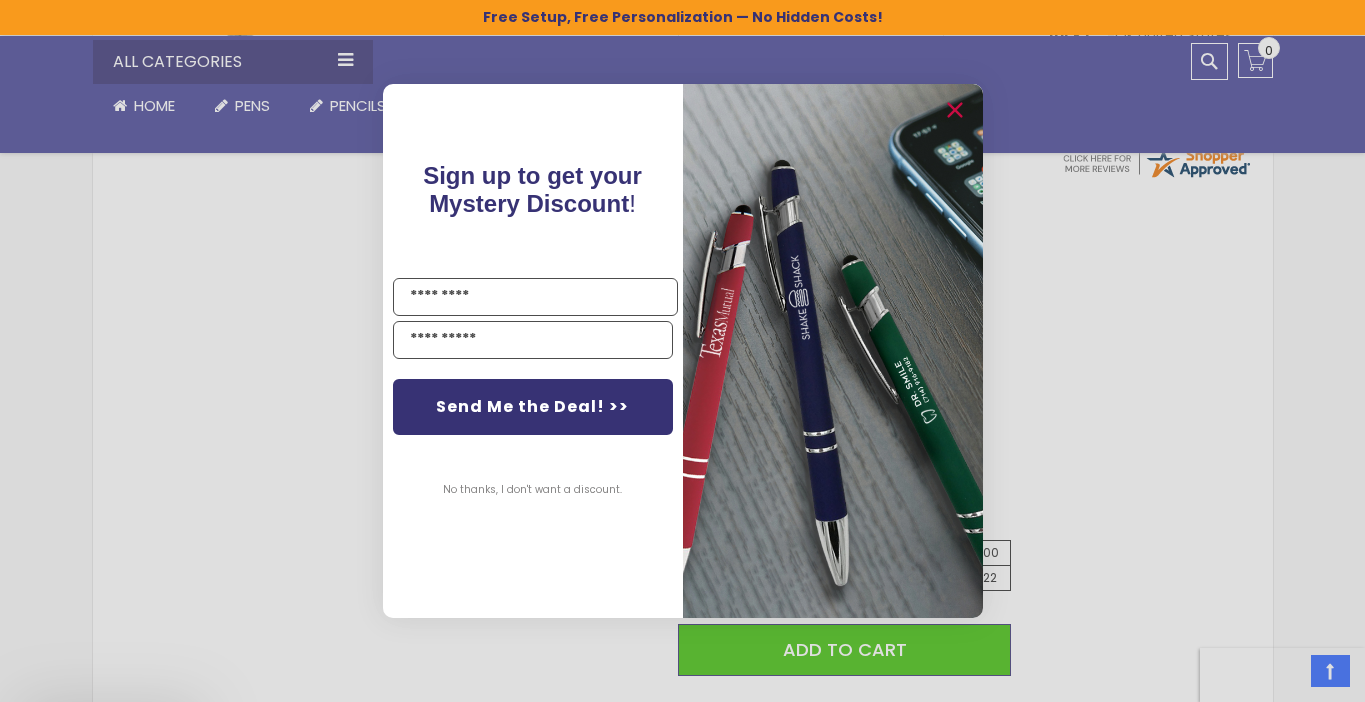 type on "**********" 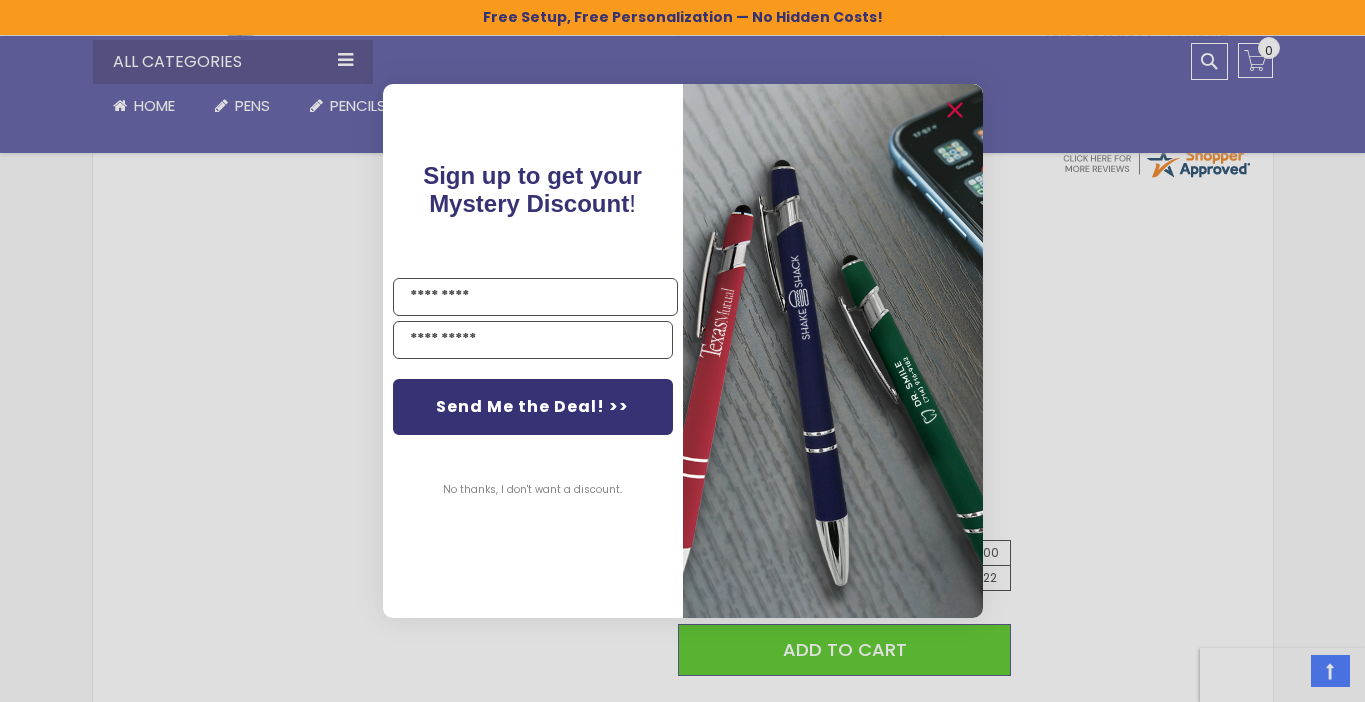 click on "No thanks, I don't want a discount." at bounding box center (532, 490) 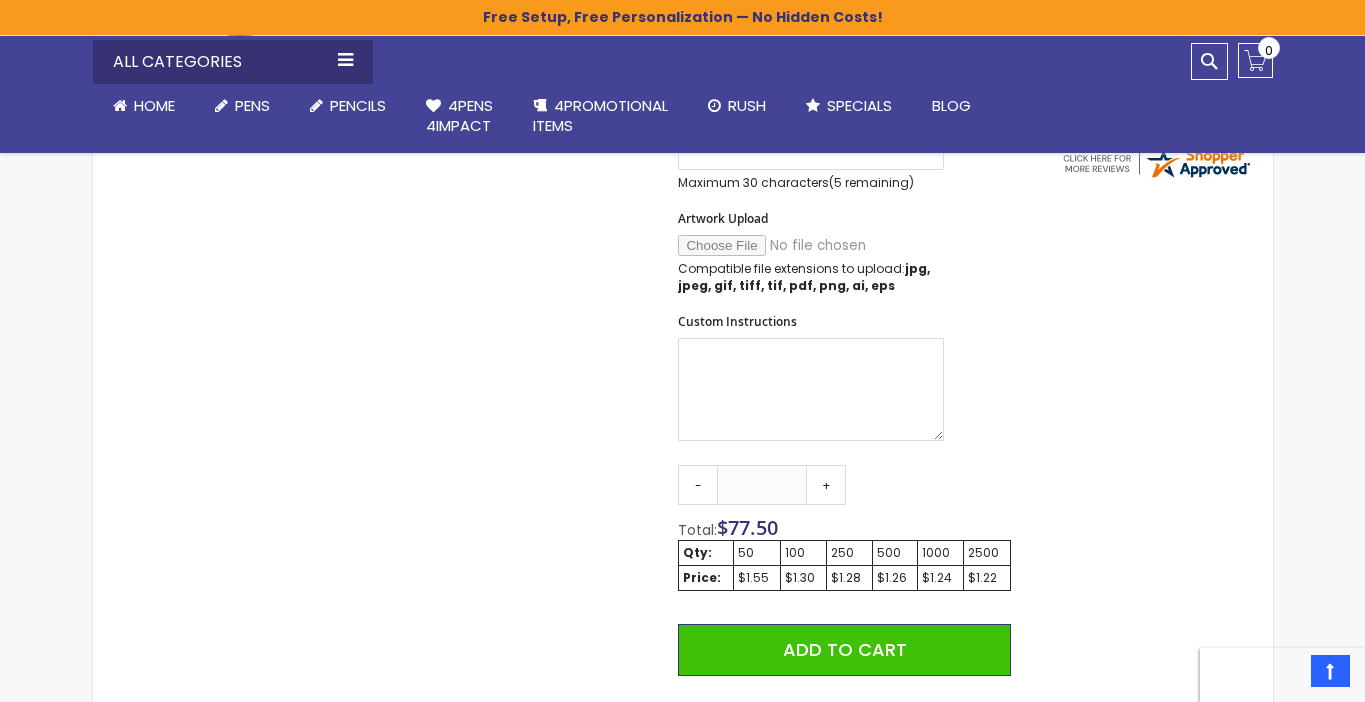 click on "100" at bounding box center (803, 553) 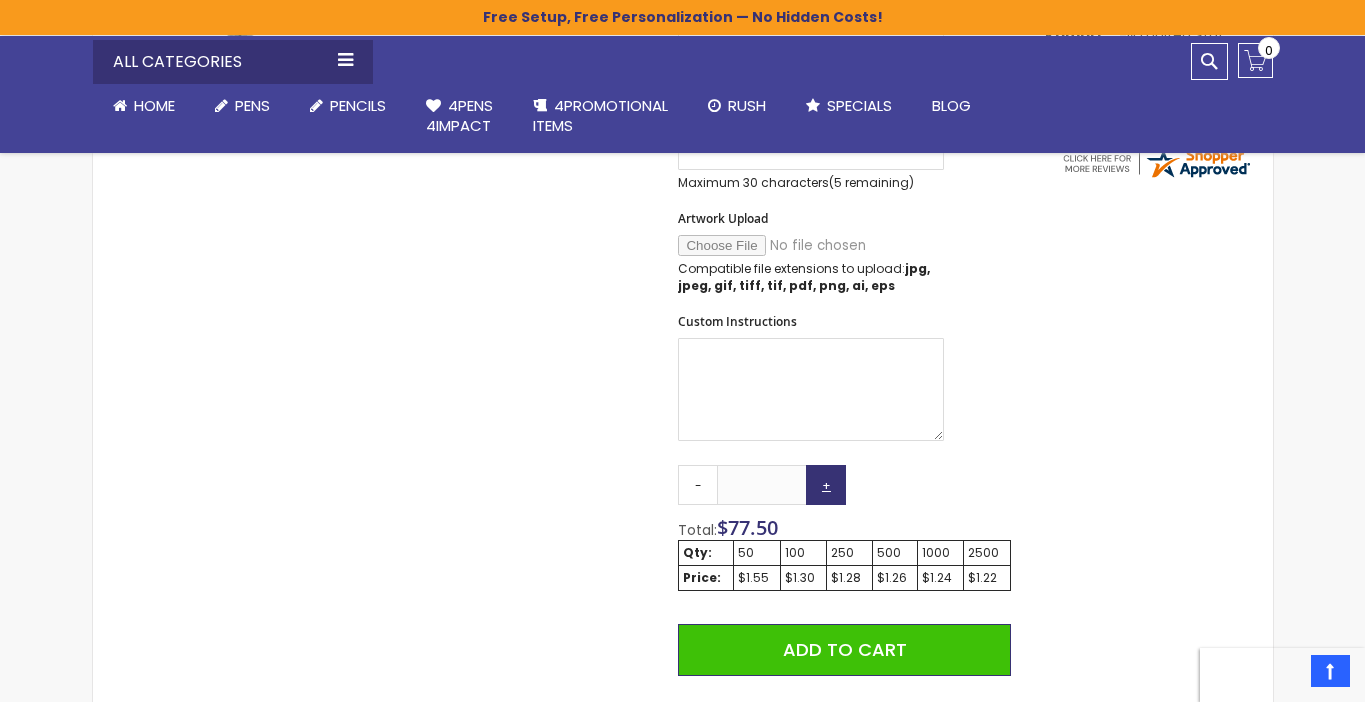 click on "+" at bounding box center (826, 485) 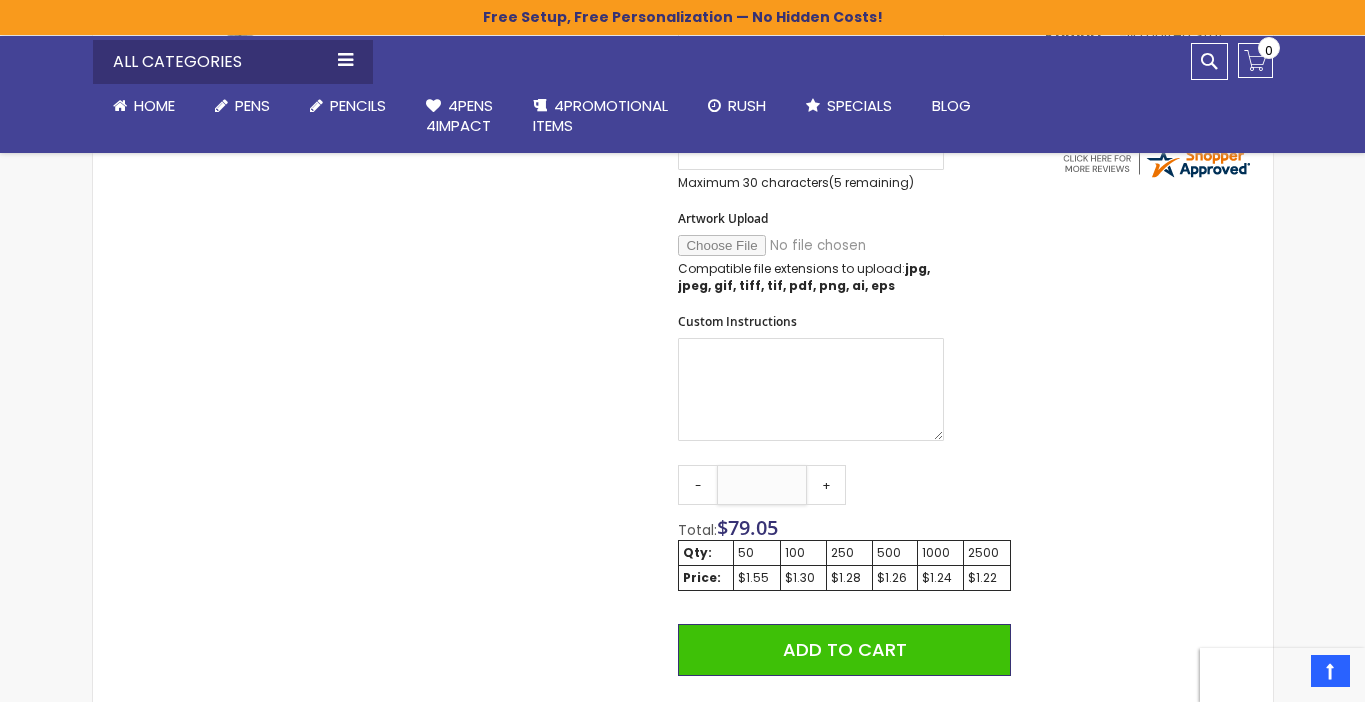 drag, startPoint x: 780, startPoint y: 482, endPoint x: 676, endPoint y: 495, distance: 104.80935 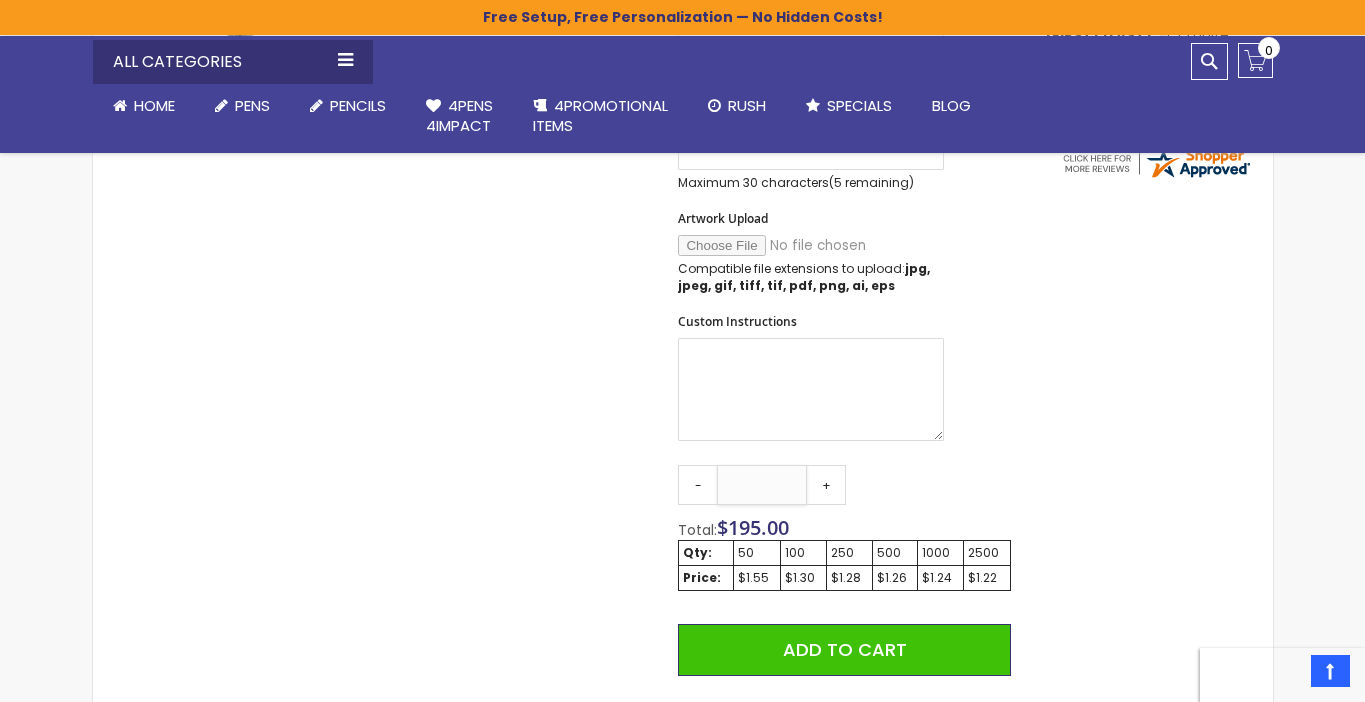 type on "***" 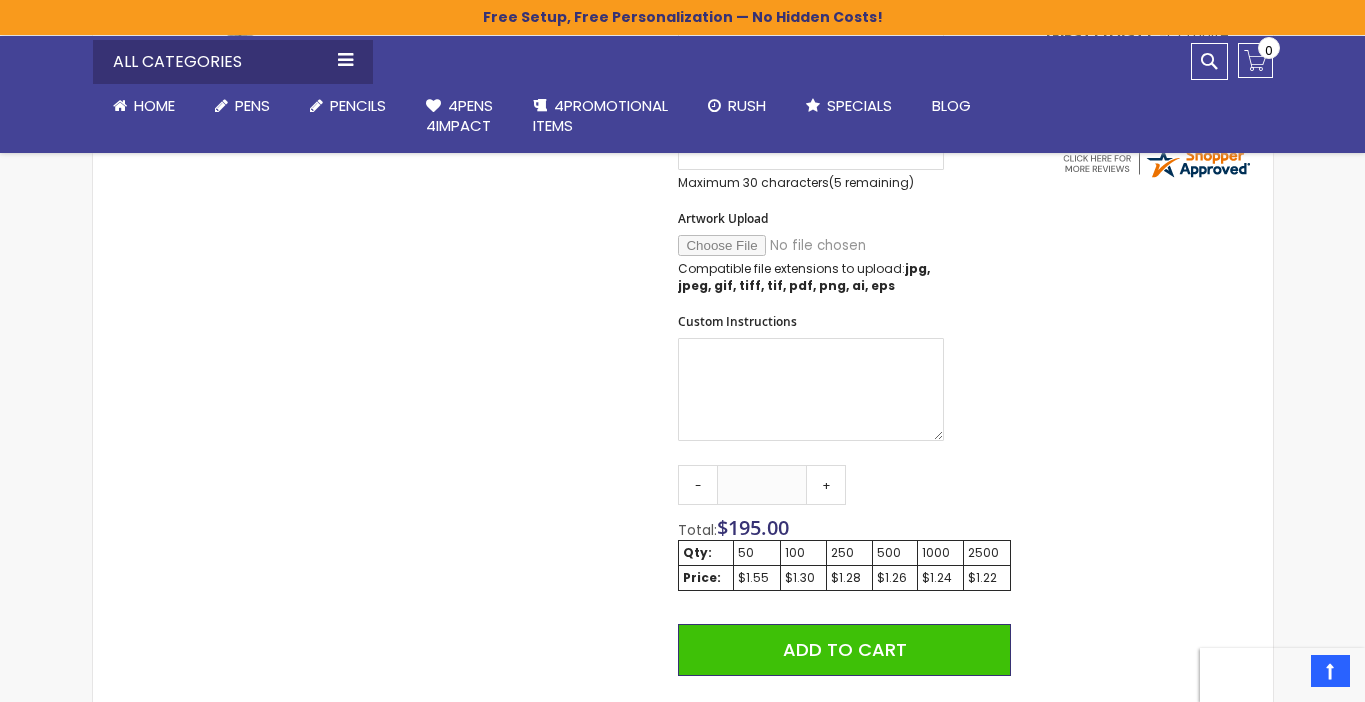 click on "Skip to the end of the images gallery
Skip to the beginning of the images gallery
Custom Soft Touch Metal Pen - Stylus Top
SKU
NT-8
Rating:
100                          % of  100
1" at bounding box center [562, 383] 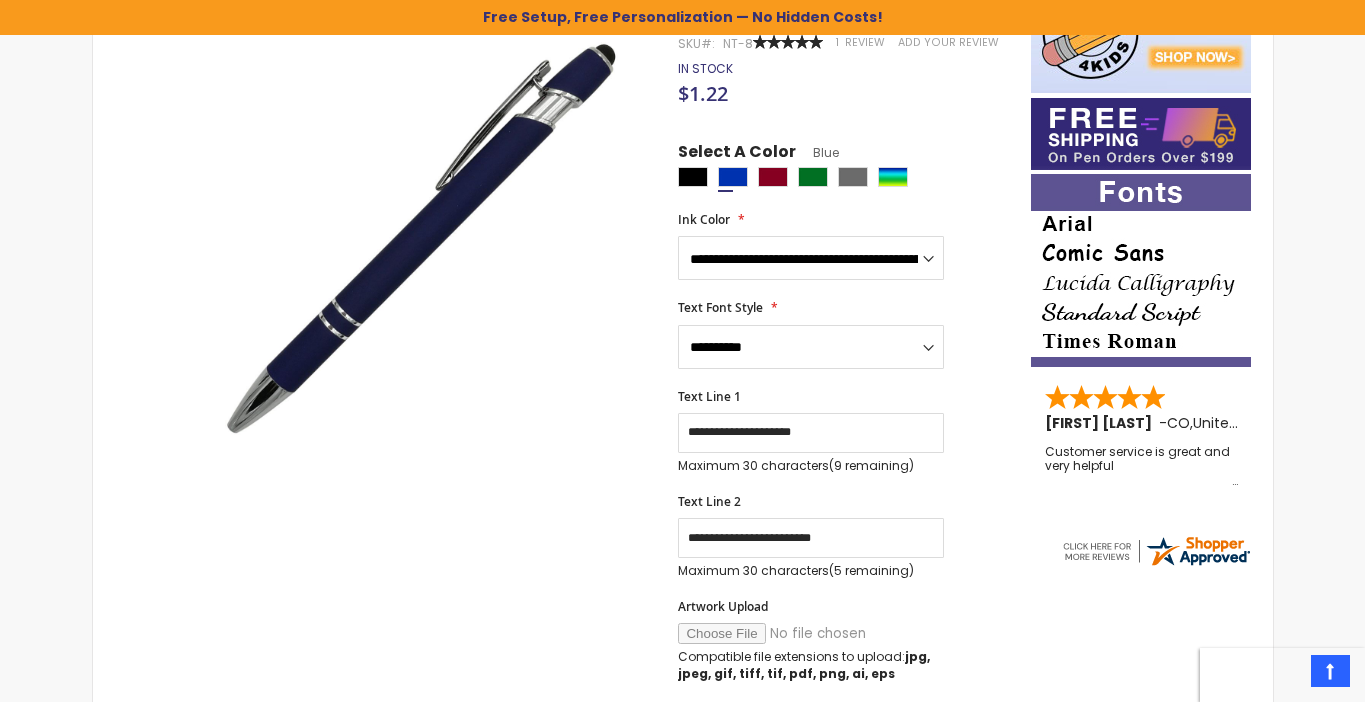 scroll, scrollTop: 165, scrollLeft: 0, axis: vertical 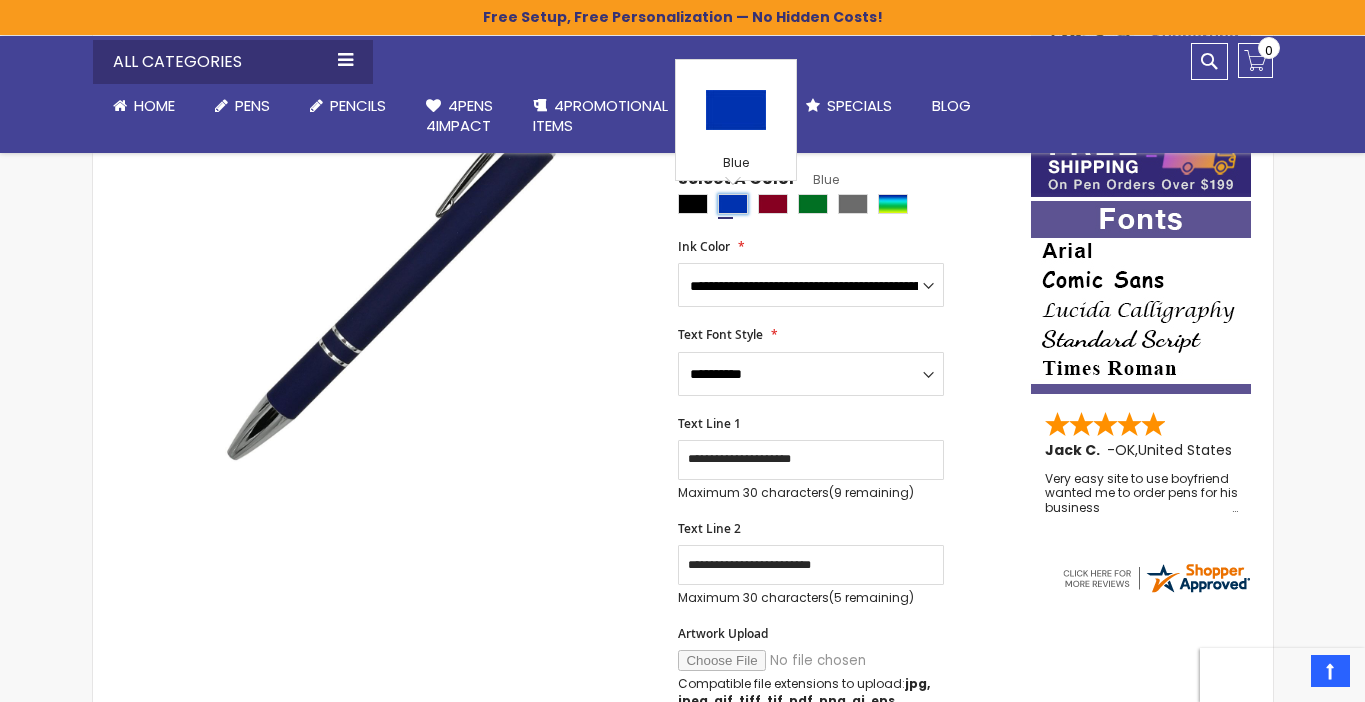 click at bounding box center (733, 204) 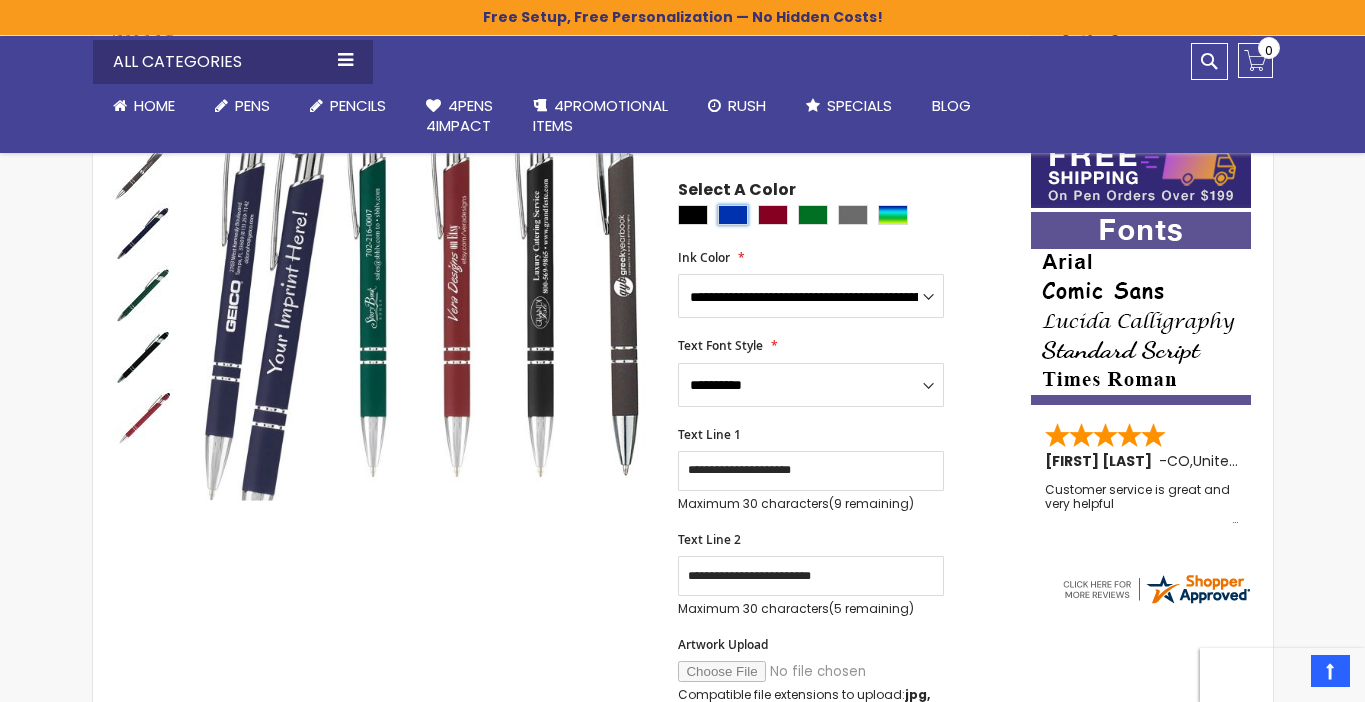 scroll, scrollTop: 271, scrollLeft: 0, axis: vertical 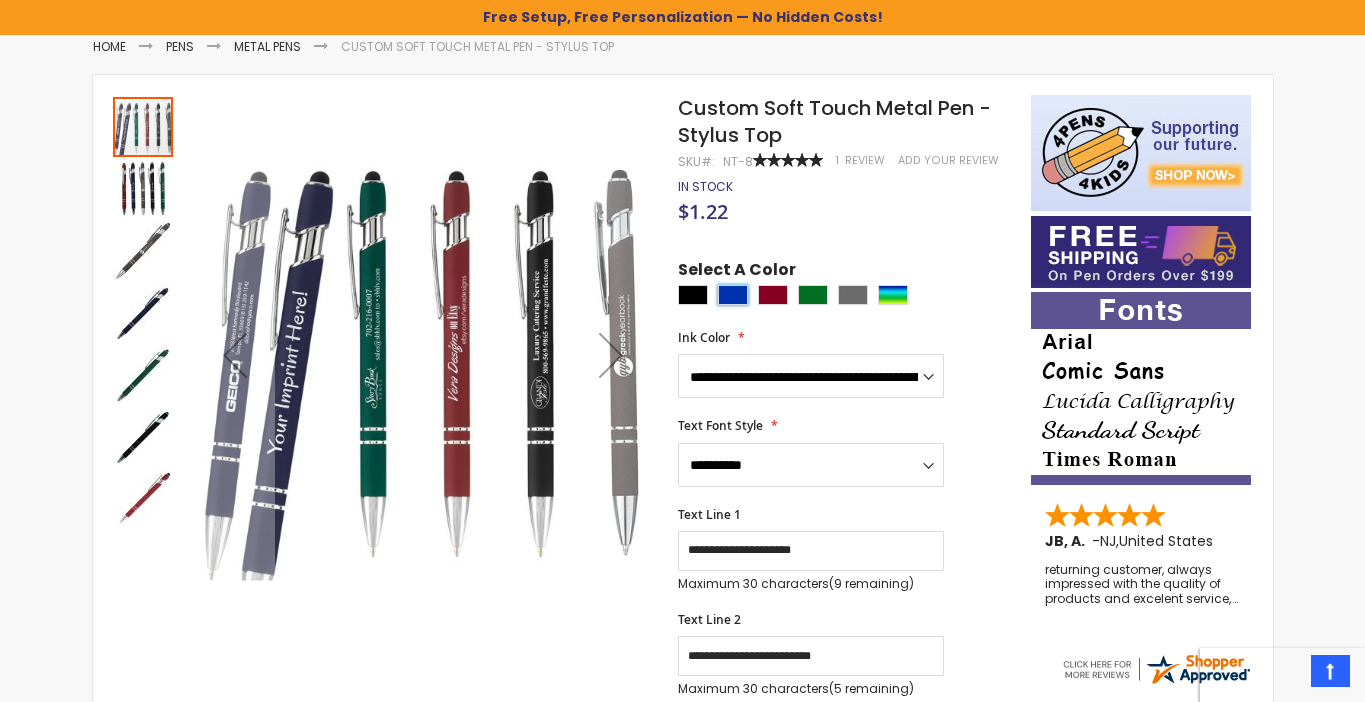 click at bounding box center (143, 189) 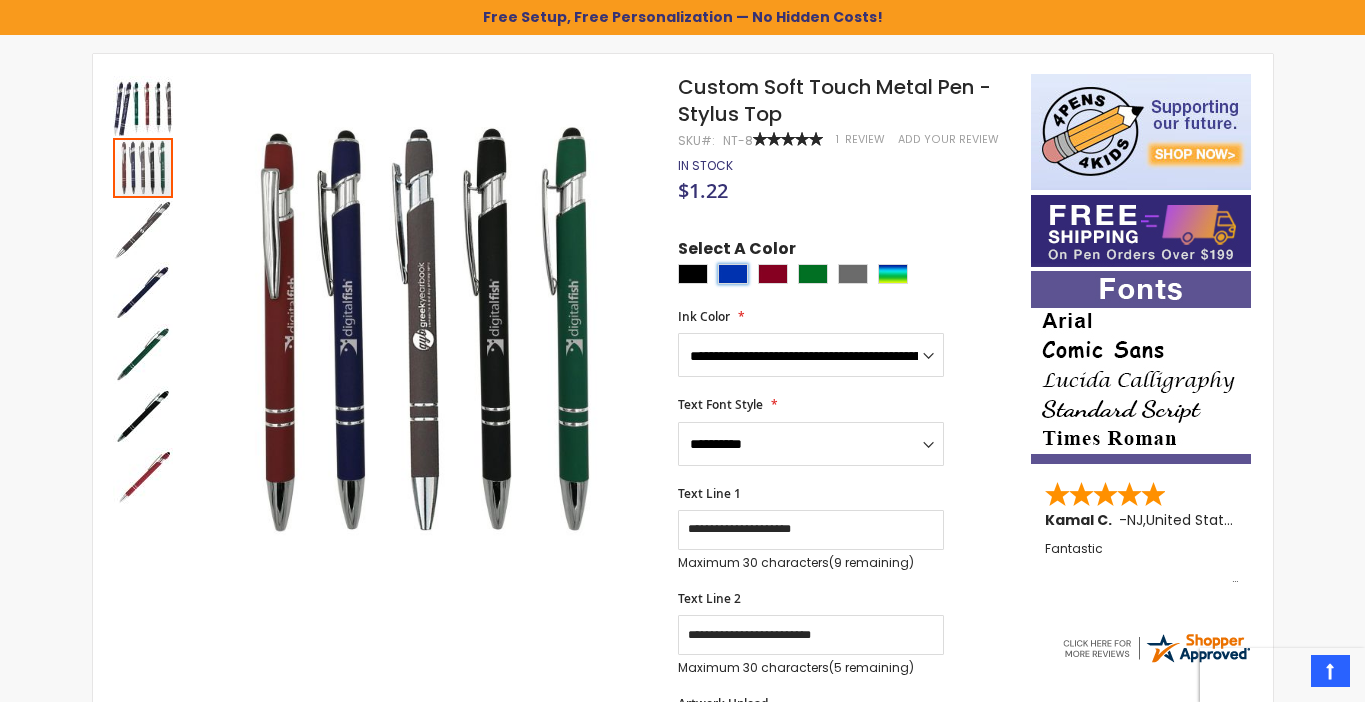 scroll, scrollTop: 293, scrollLeft: 0, axis: vertical 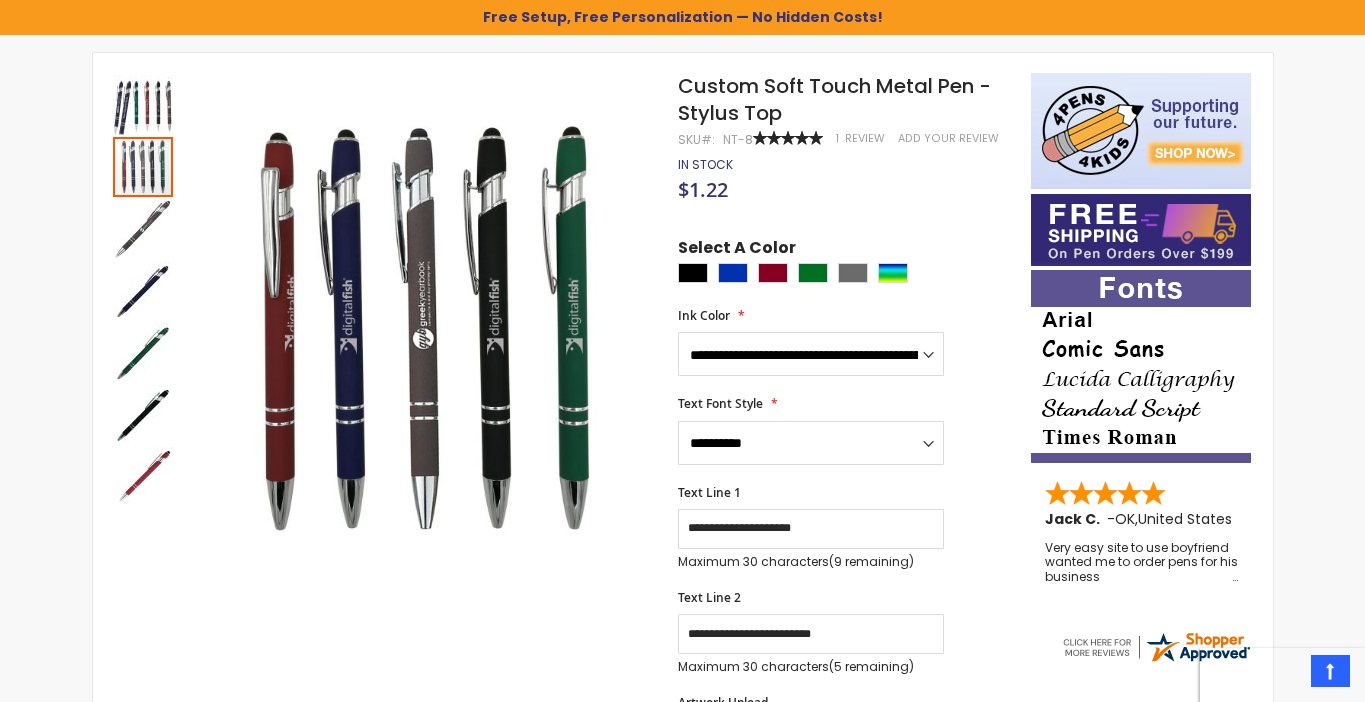 click at bounding box center [1141, 366] 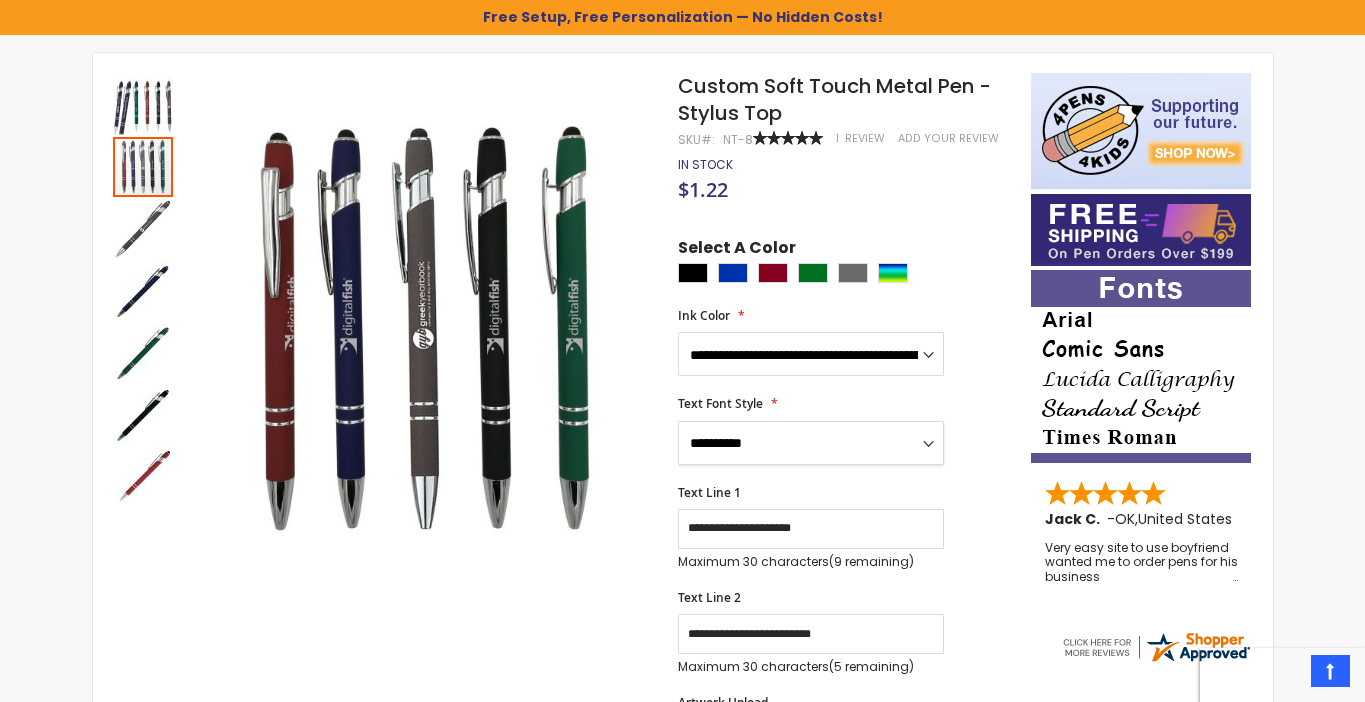 click on "**********" at bounding box center [811, 443] 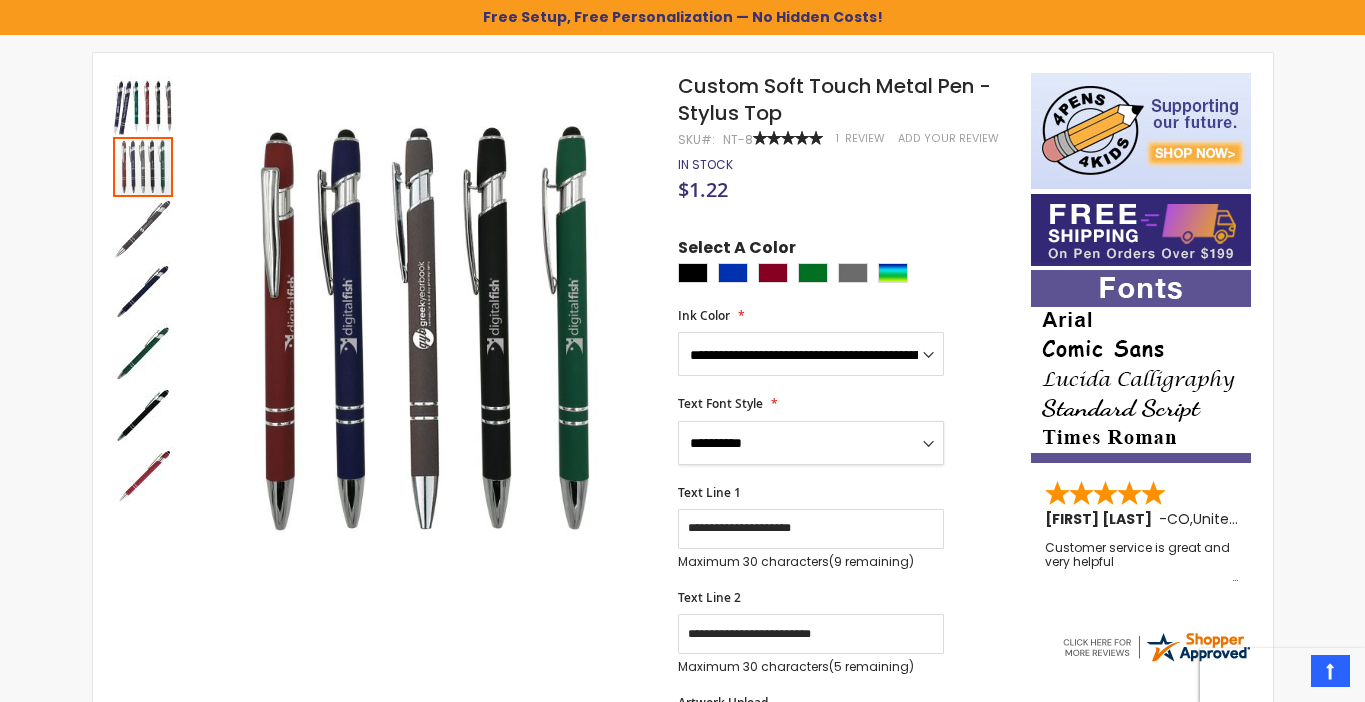 click on "**********" at bounding box center (811, 443) 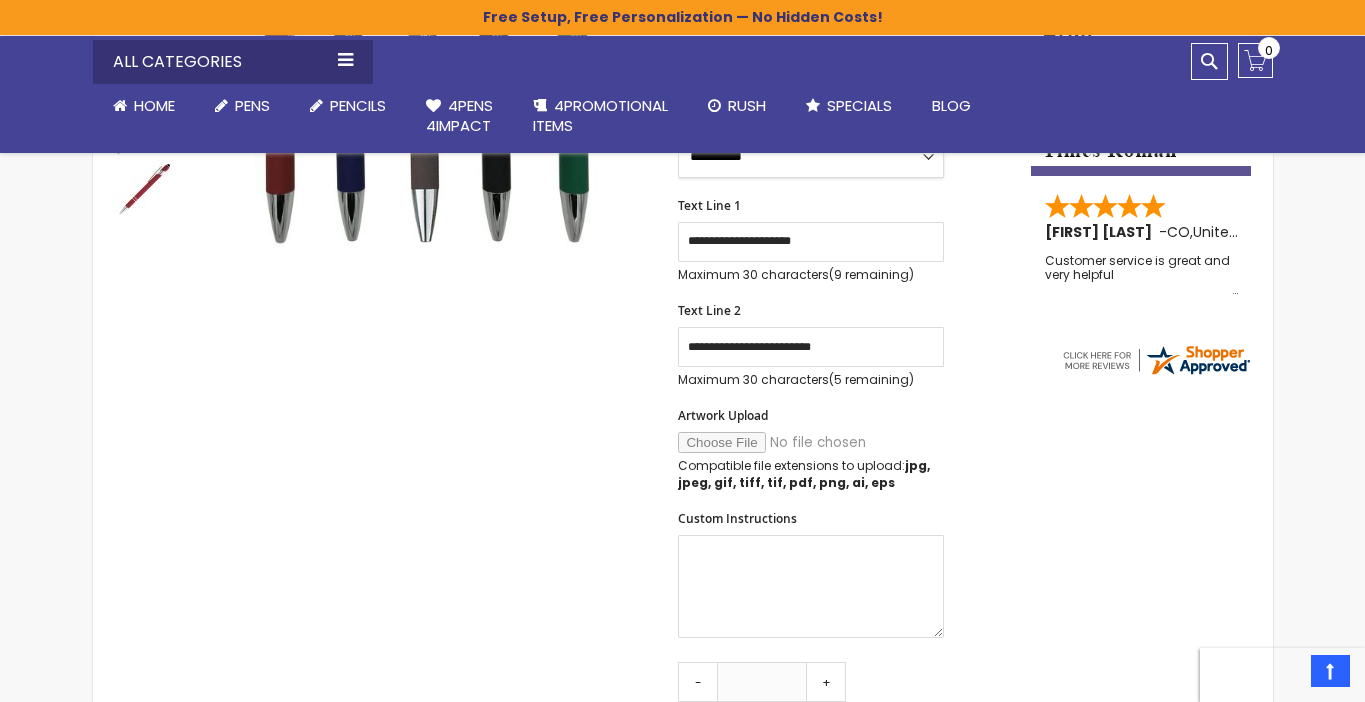 scroll, scrollTop: 534, scrollLeft: 0, axis: vertical 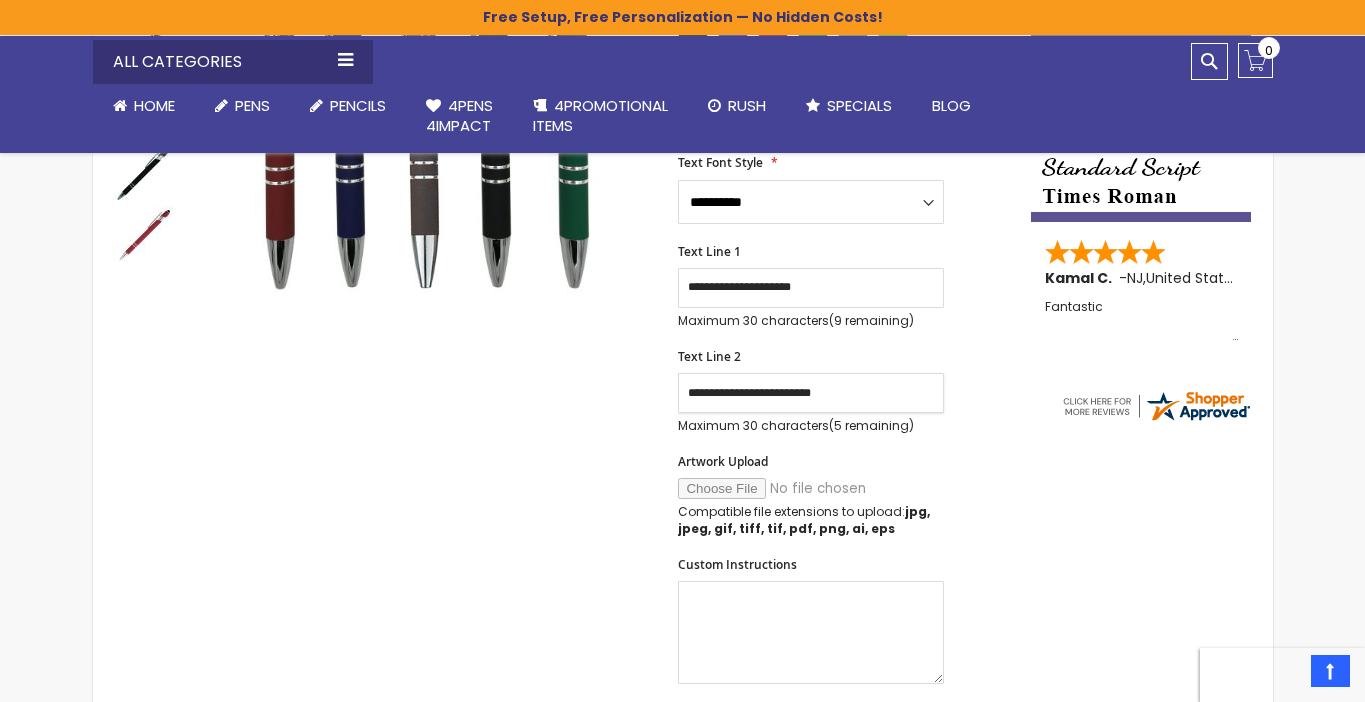 drag, startPoint x: 754, startPoint y: 394, endPoint x: 729, endPoint y: 396, distance: 25.079872 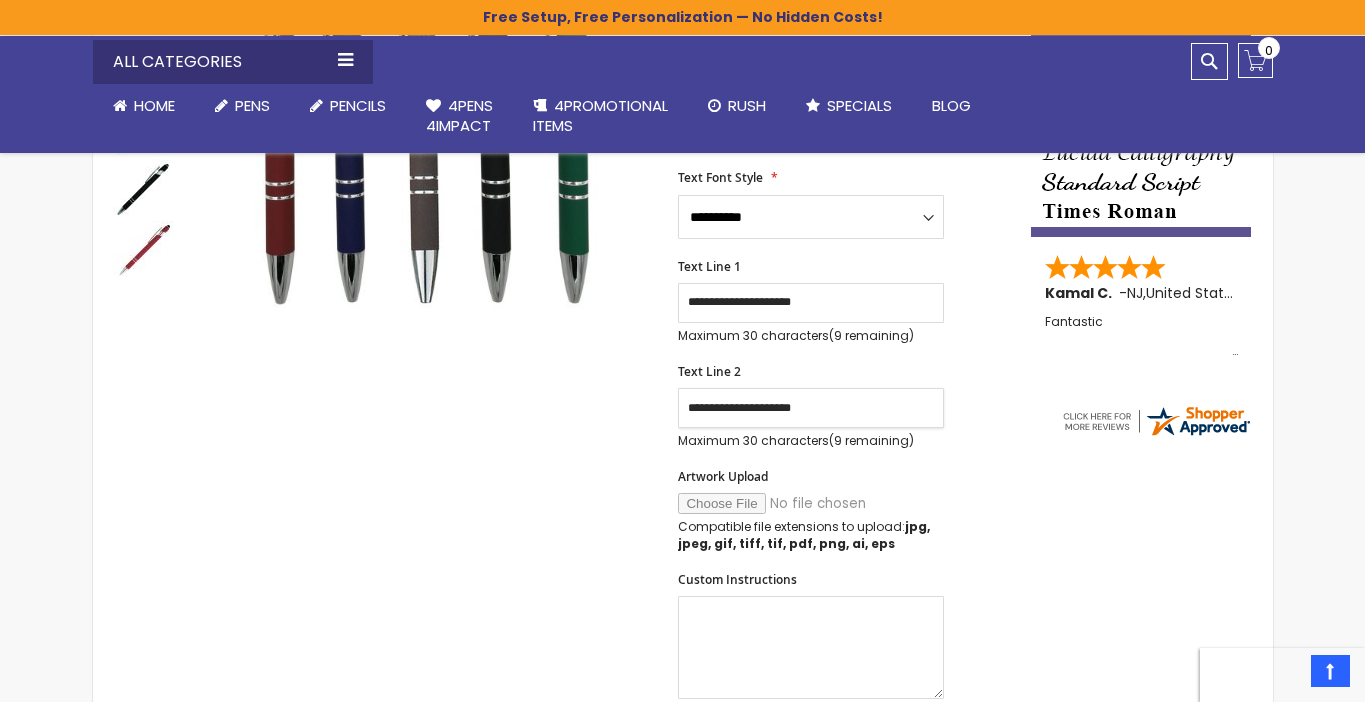 scroll, scrollTop: 496, scrollLeft: 0, axis: vertical 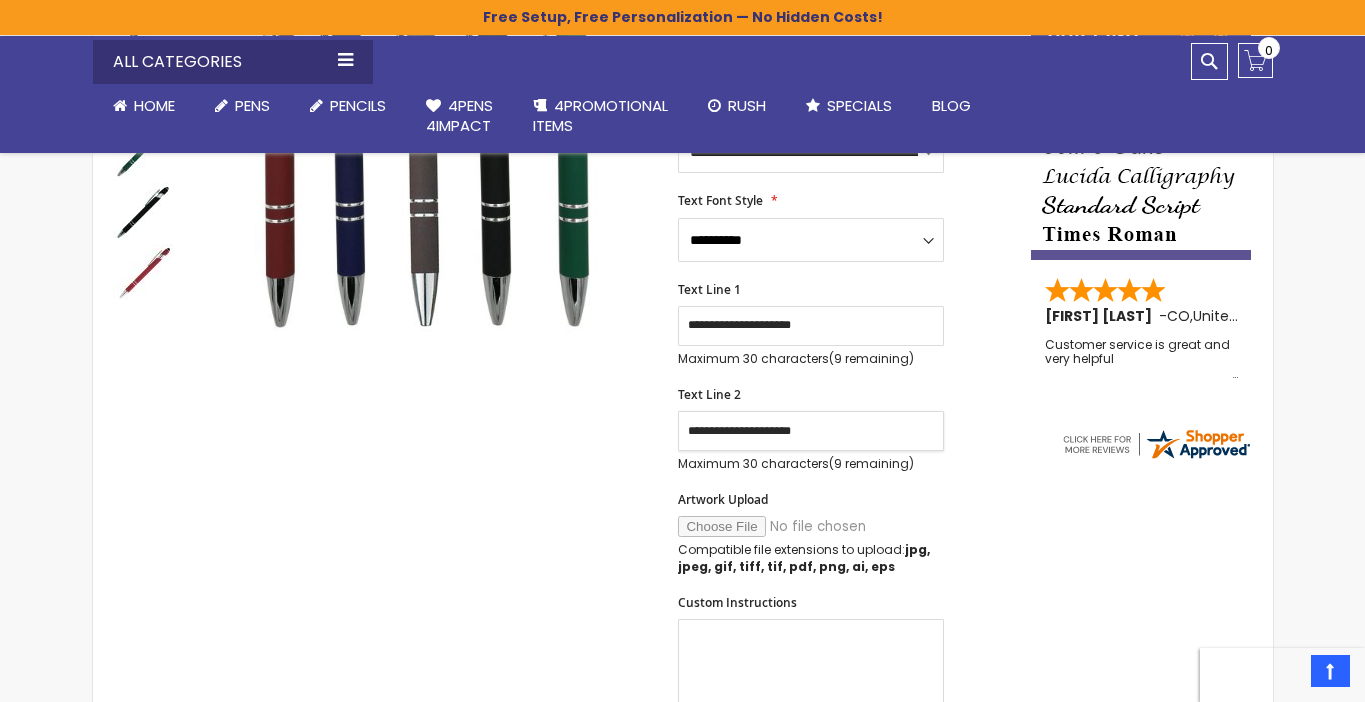 type on "**********" 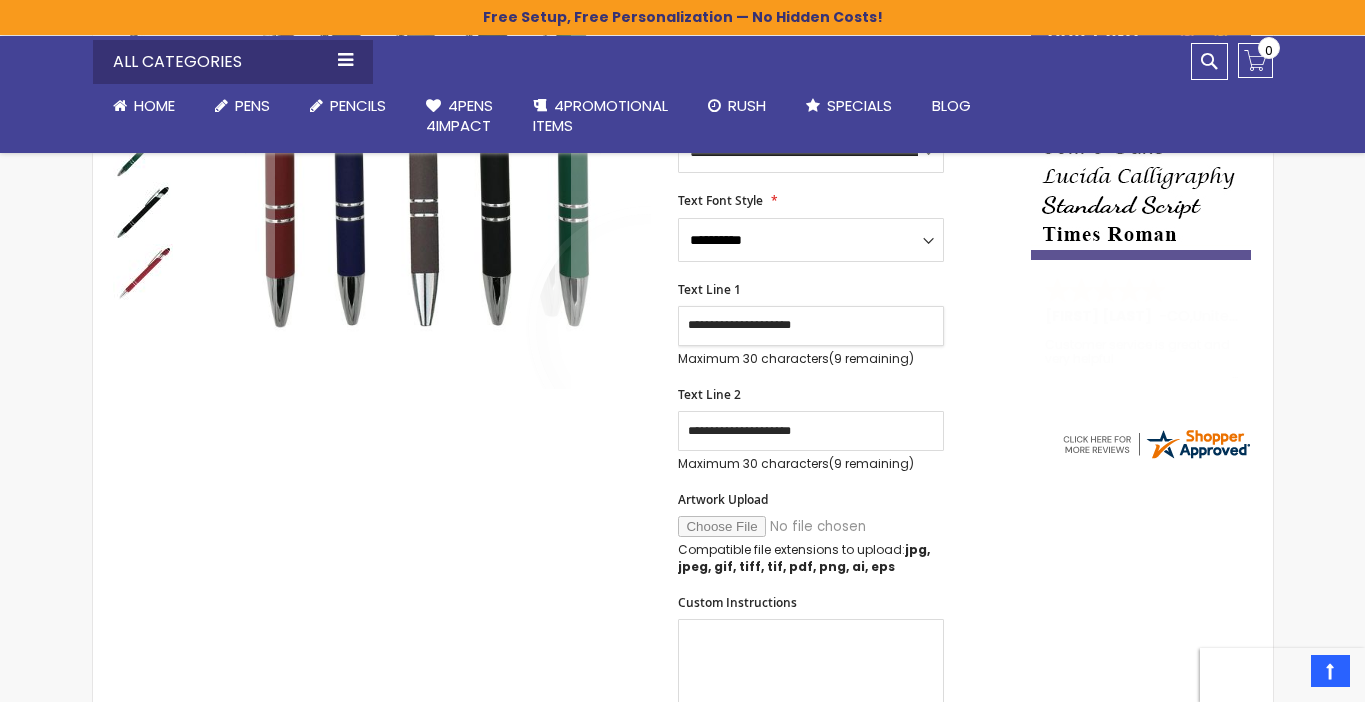 drag, startPoint x: 726, startPoint y: 325, endPoint x: 647, endPoint y: 326, distance: 79.00633 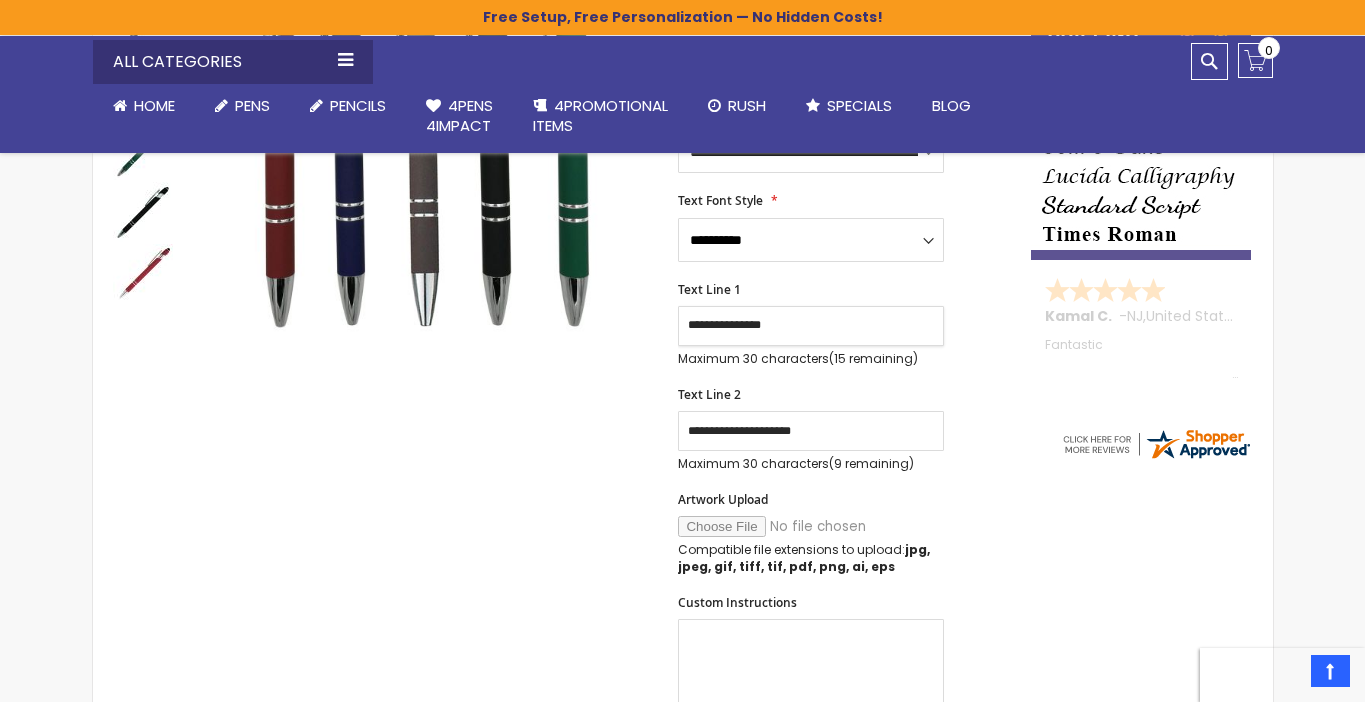 type on "**********" 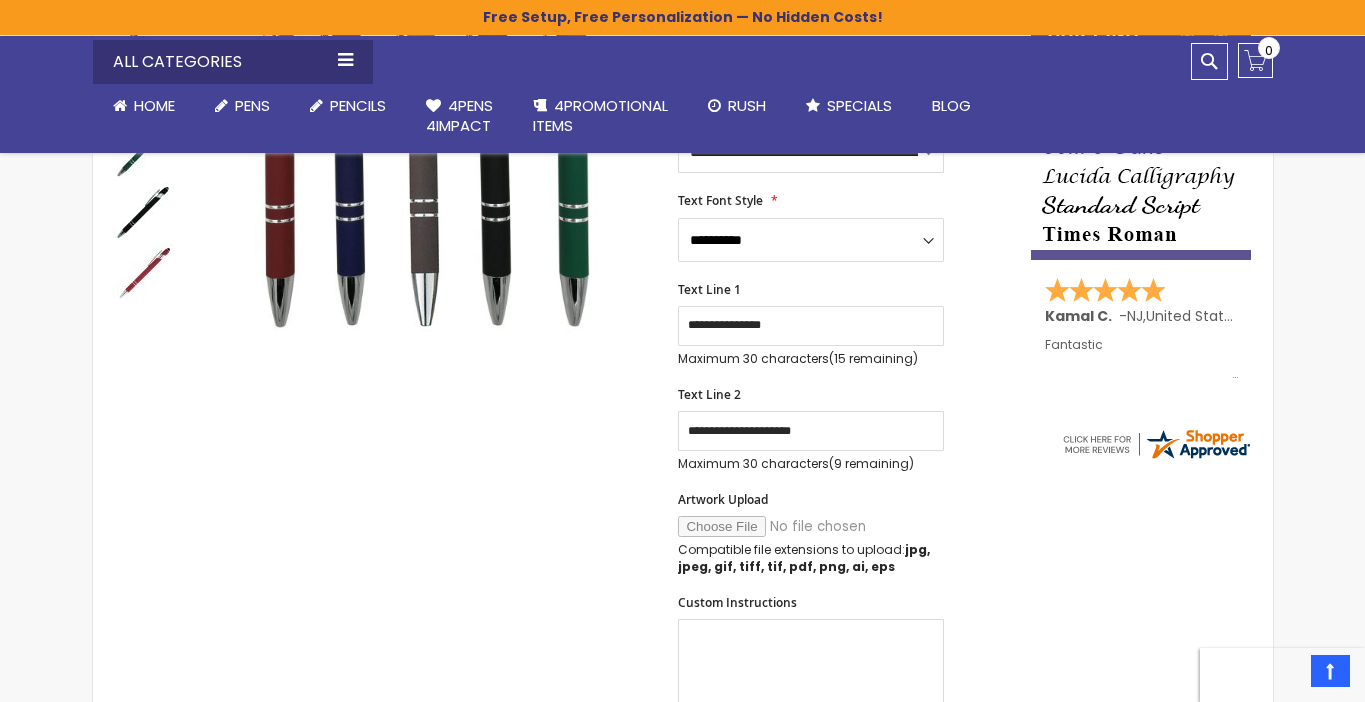 click on "Skip to the end of the images gallery
Skip to the beginning of the images gallery
Custom Soft Touch Metal Pen - Stylus Top
SKU
NT-8
Rating:
100                          % of  100
1" at bounding box center [562, 664] 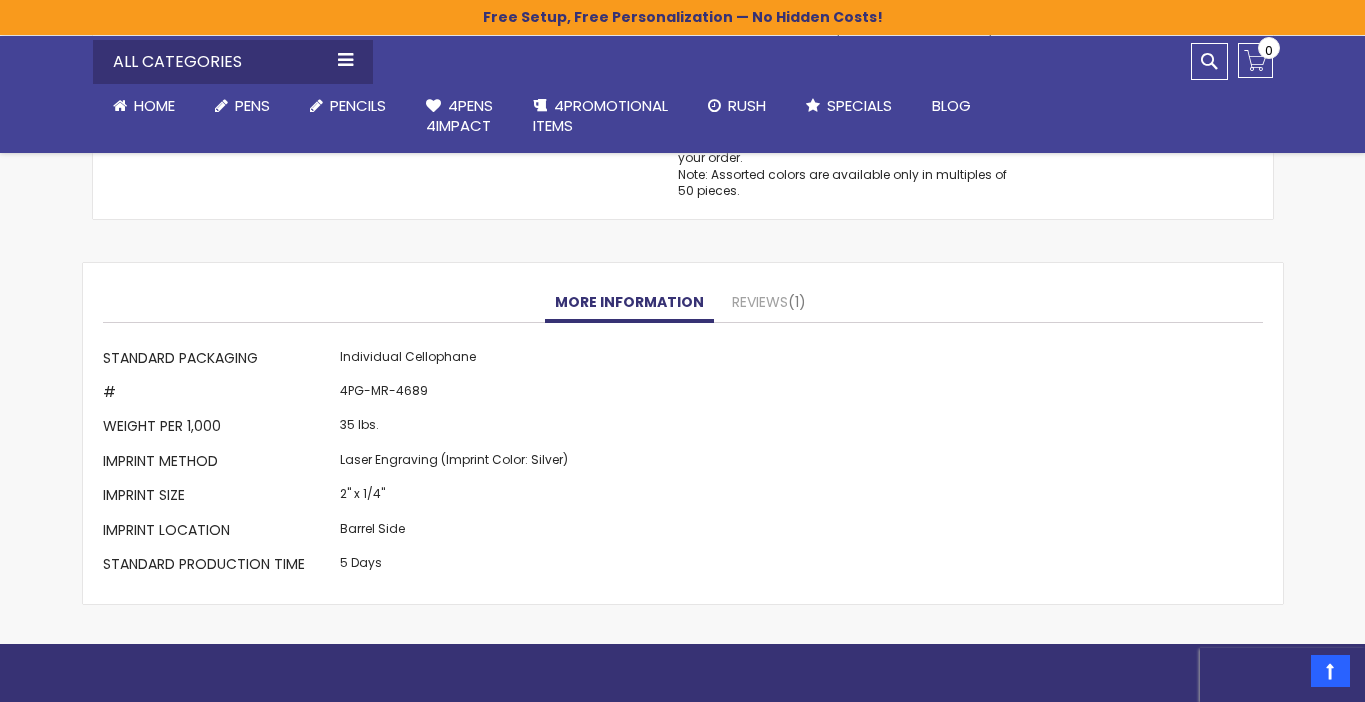 scroll, scrollTop: 1762, scrollLeft: 0, axis: vertical 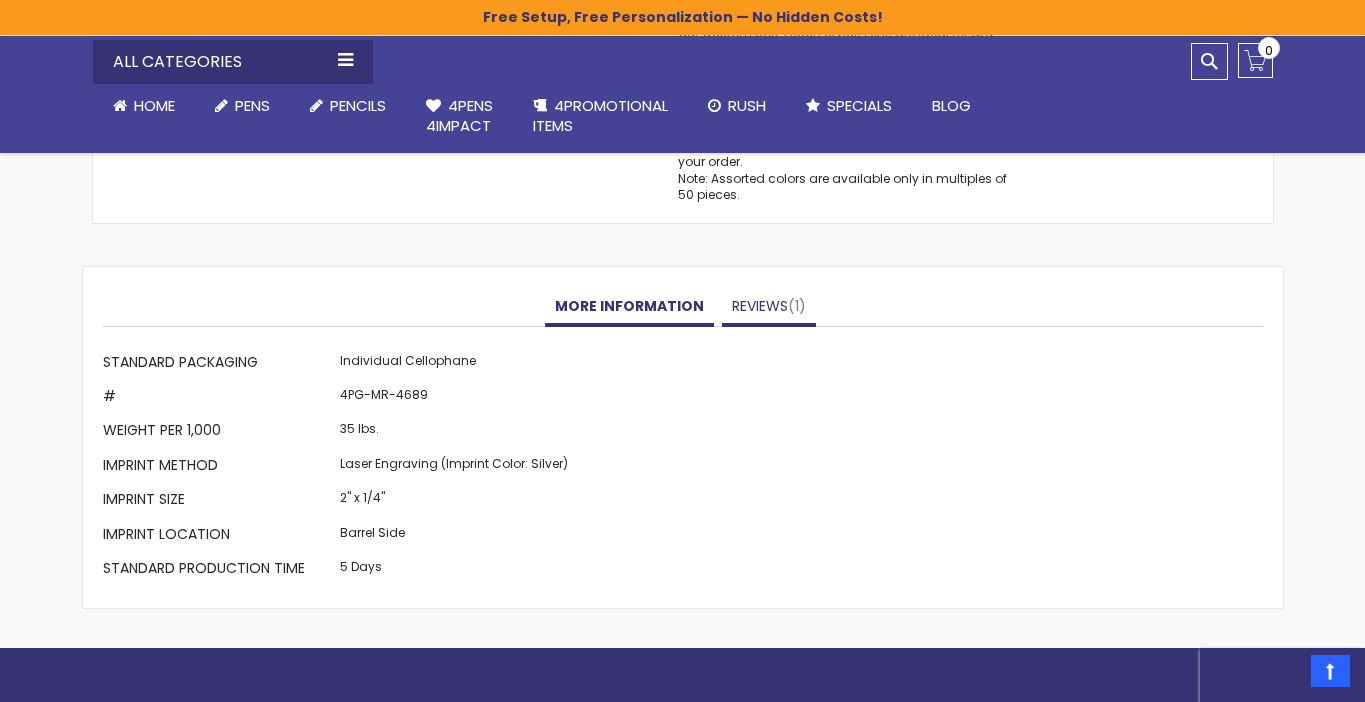 click on "Reviews  1" at bounding box center (769, 307) 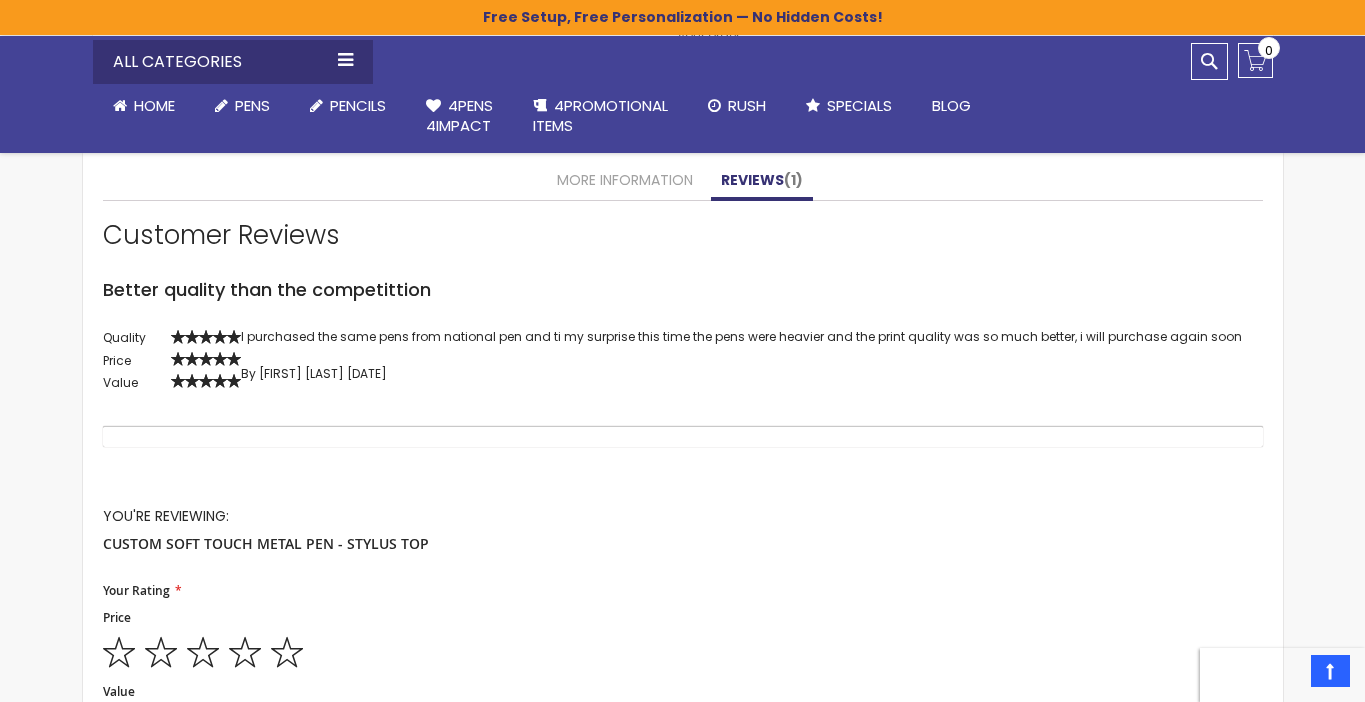 scroll, scrollTop: 1817, scrollLeft: 0, axis: vertical 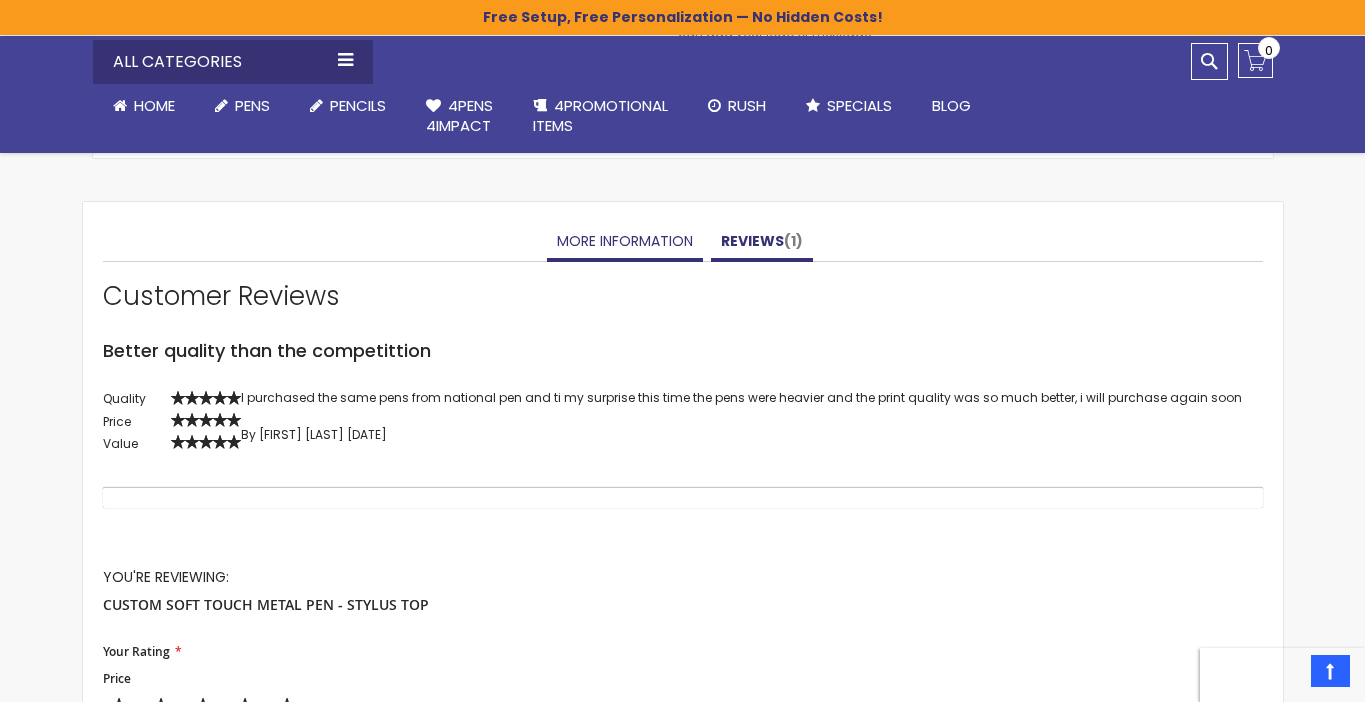 click on "More Information" at bounding box center (625, 242) 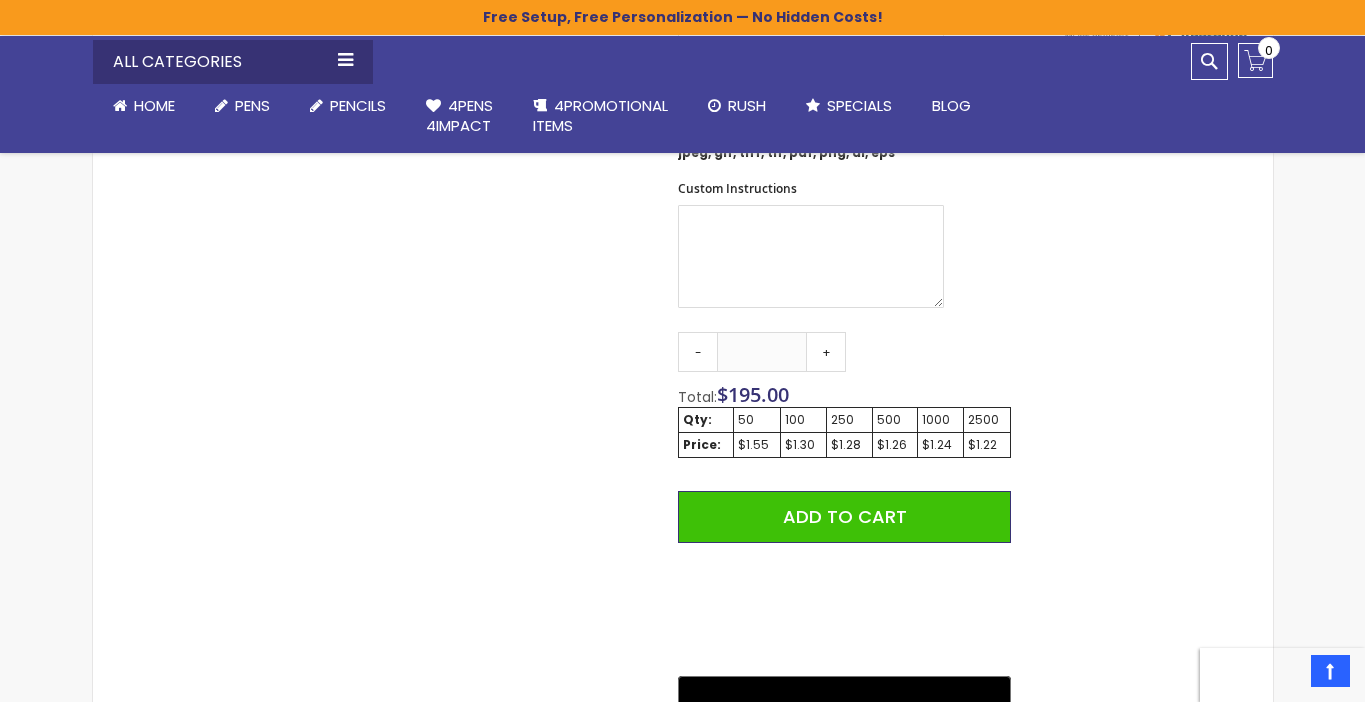 scroll, scrollTop: 940, scrollLeft: 0, axis: vertical 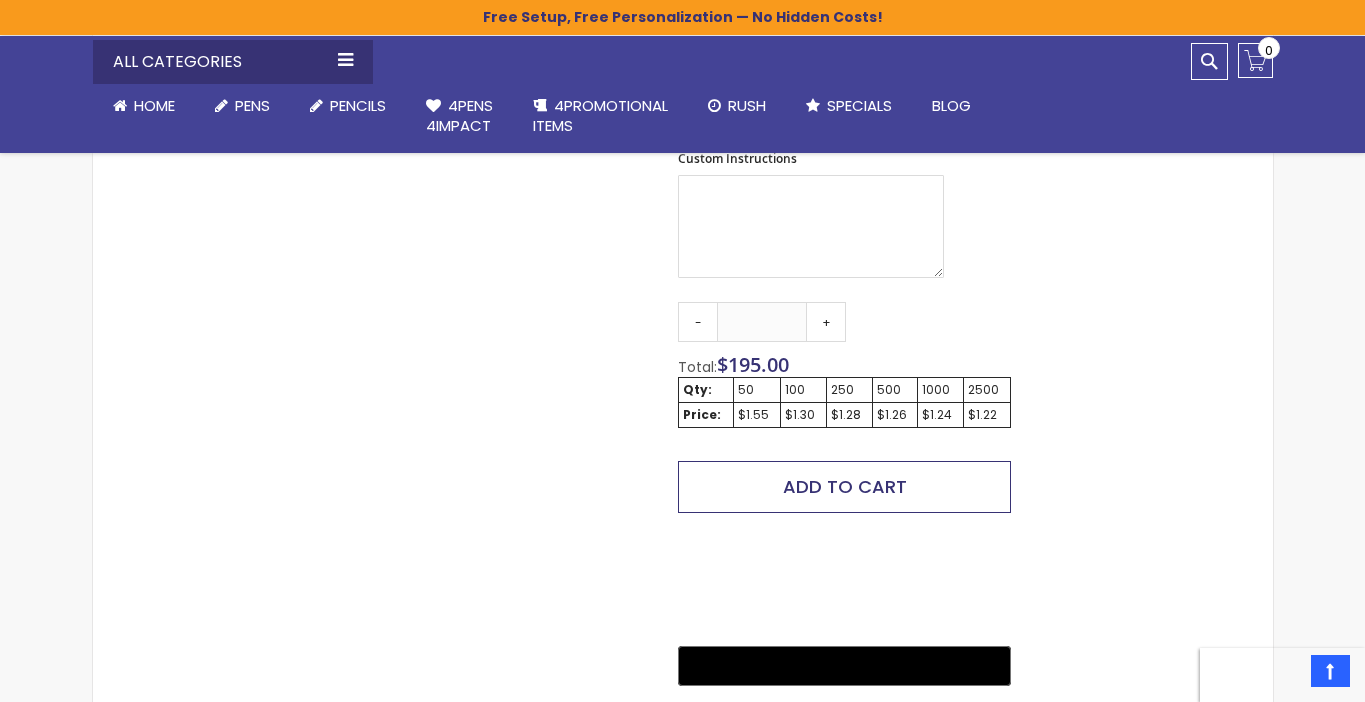 click on "Add to Cart" at bounding box center [845, 486] 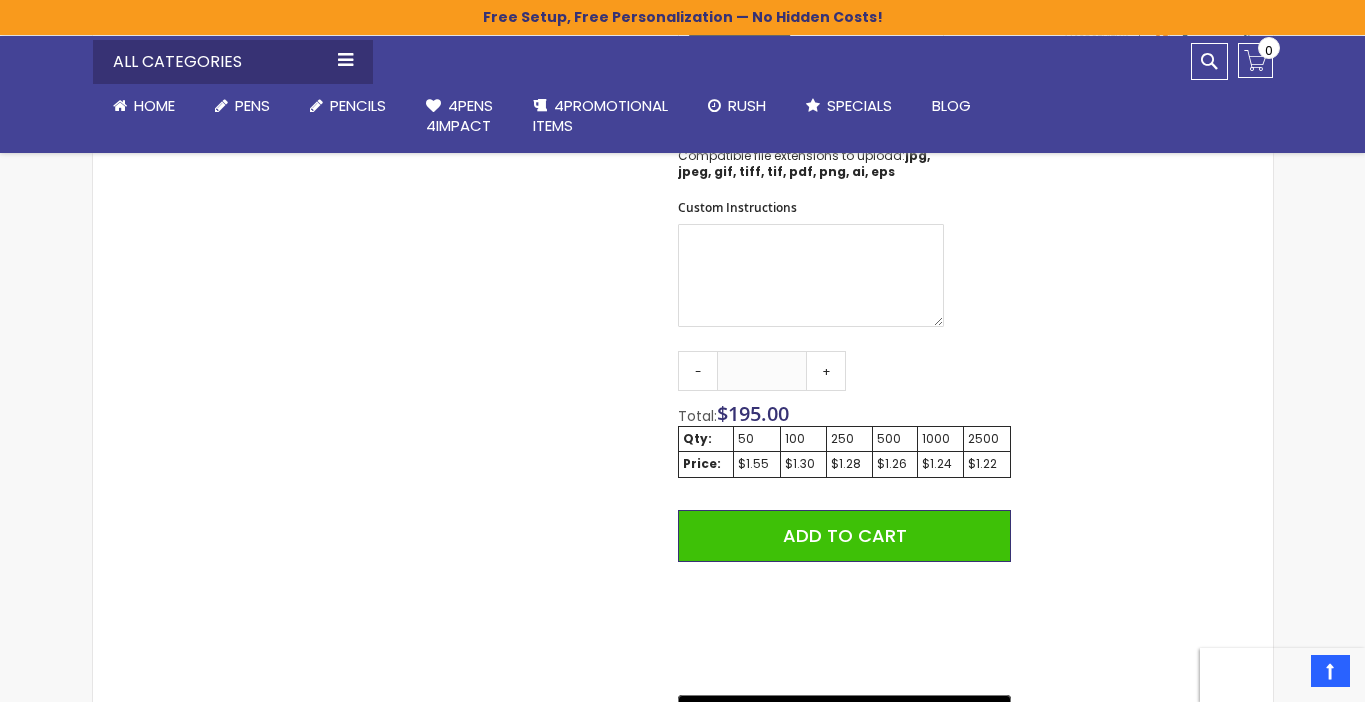 scroll, scrollTop: 972, scrollLeft: 0, axis: vertical 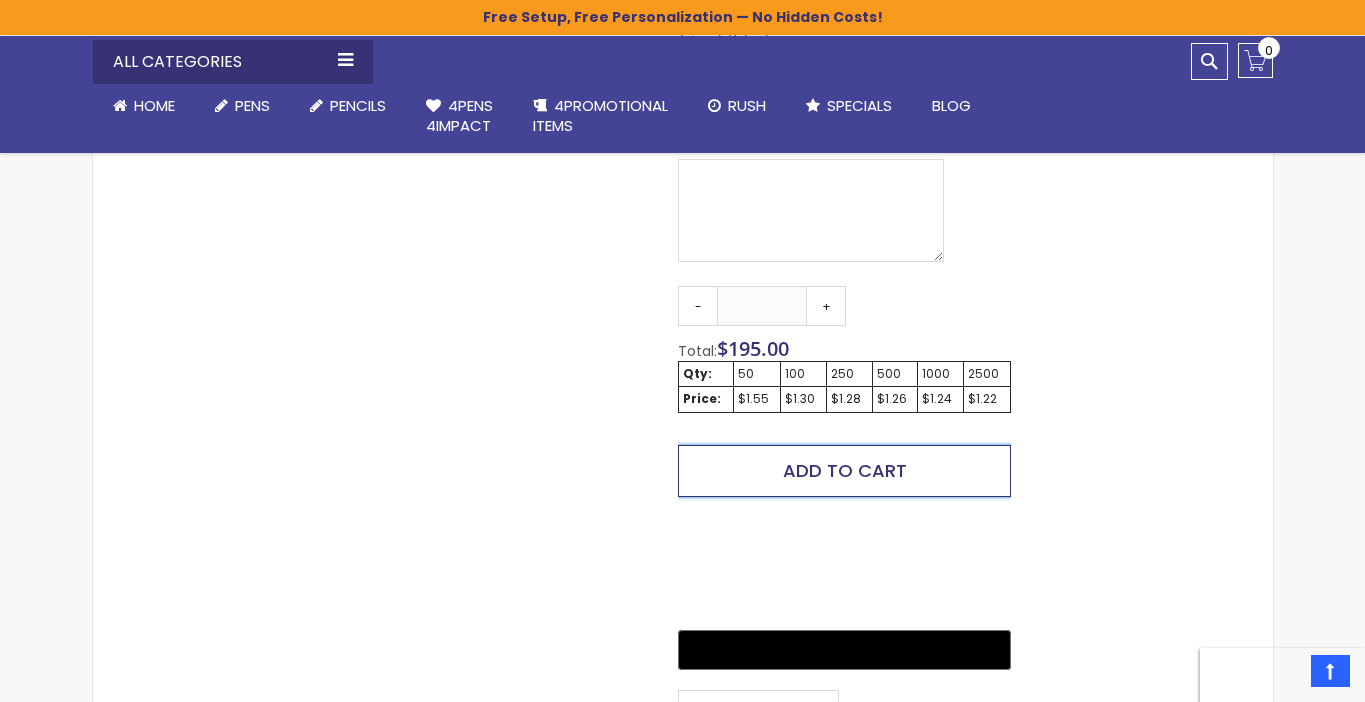 click on "Add to Cart" at bounding box center [844, 471] 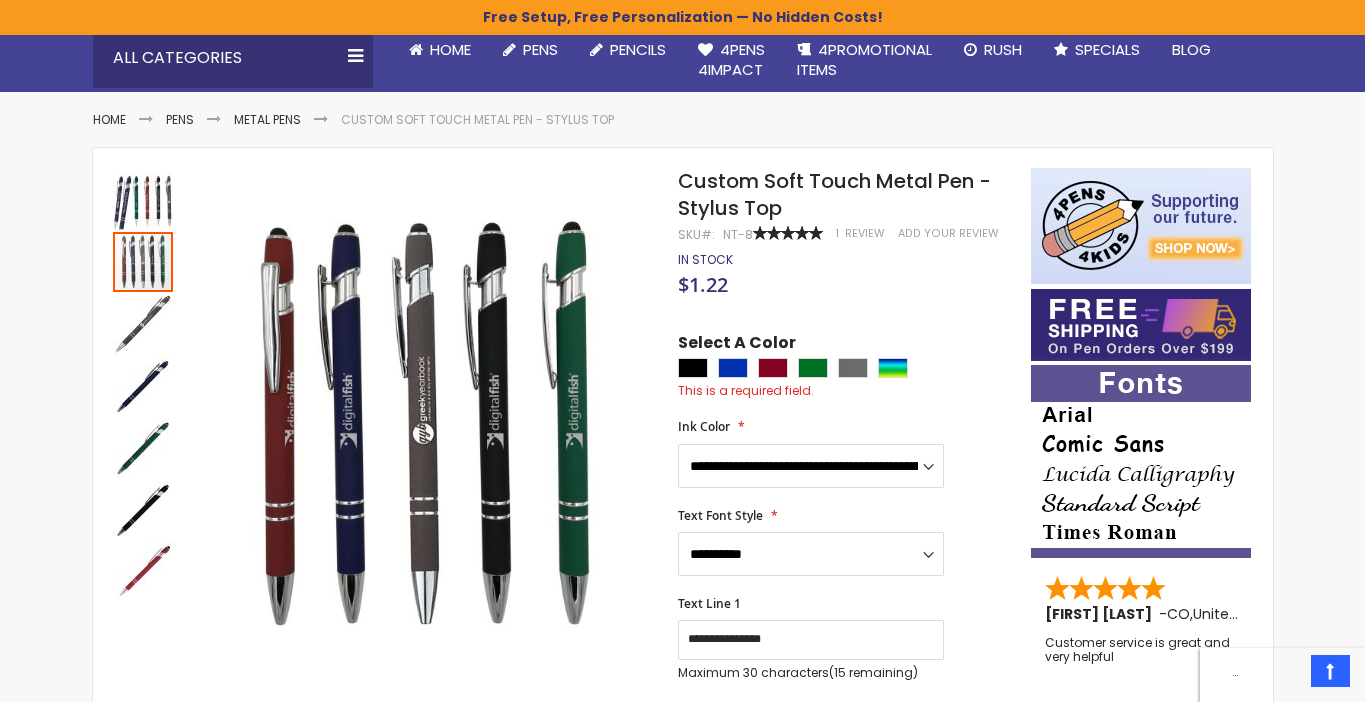 scroll, scrollTop: 179, scrollLeft: 0, axis: vertical 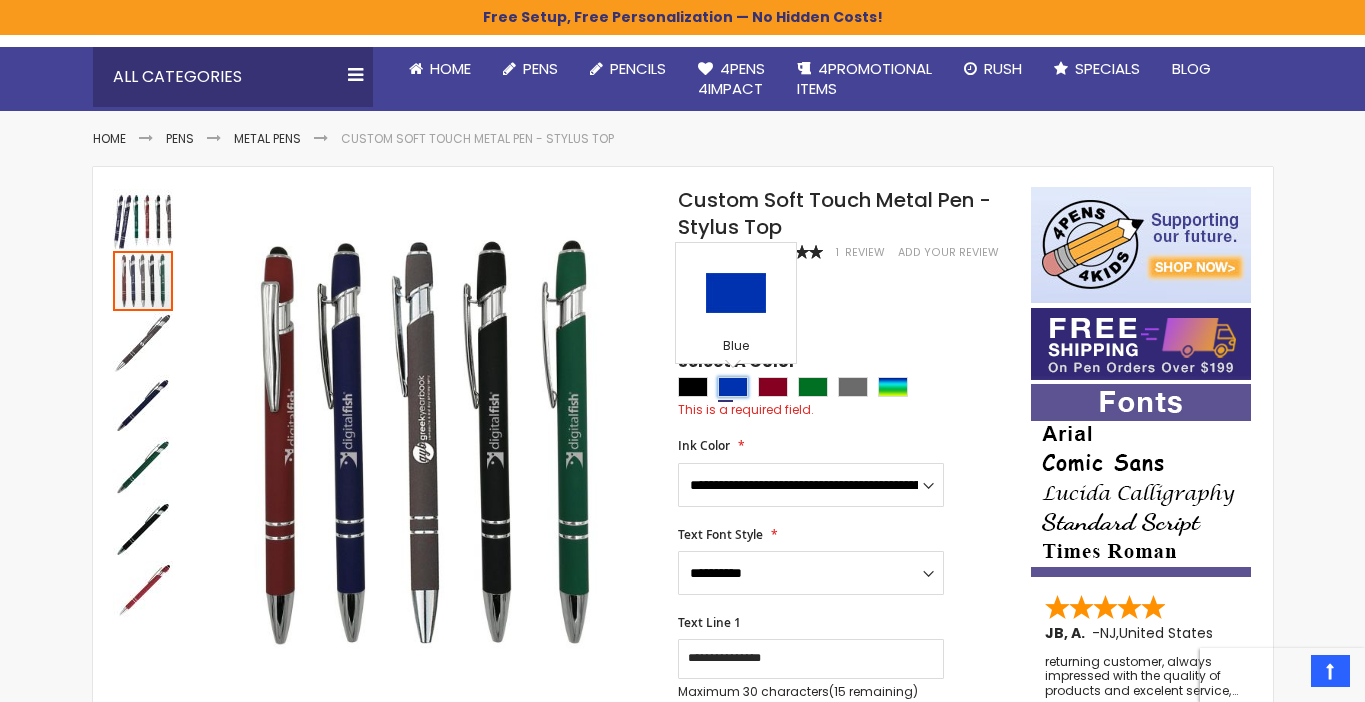 click at bounding box center [733, 387] 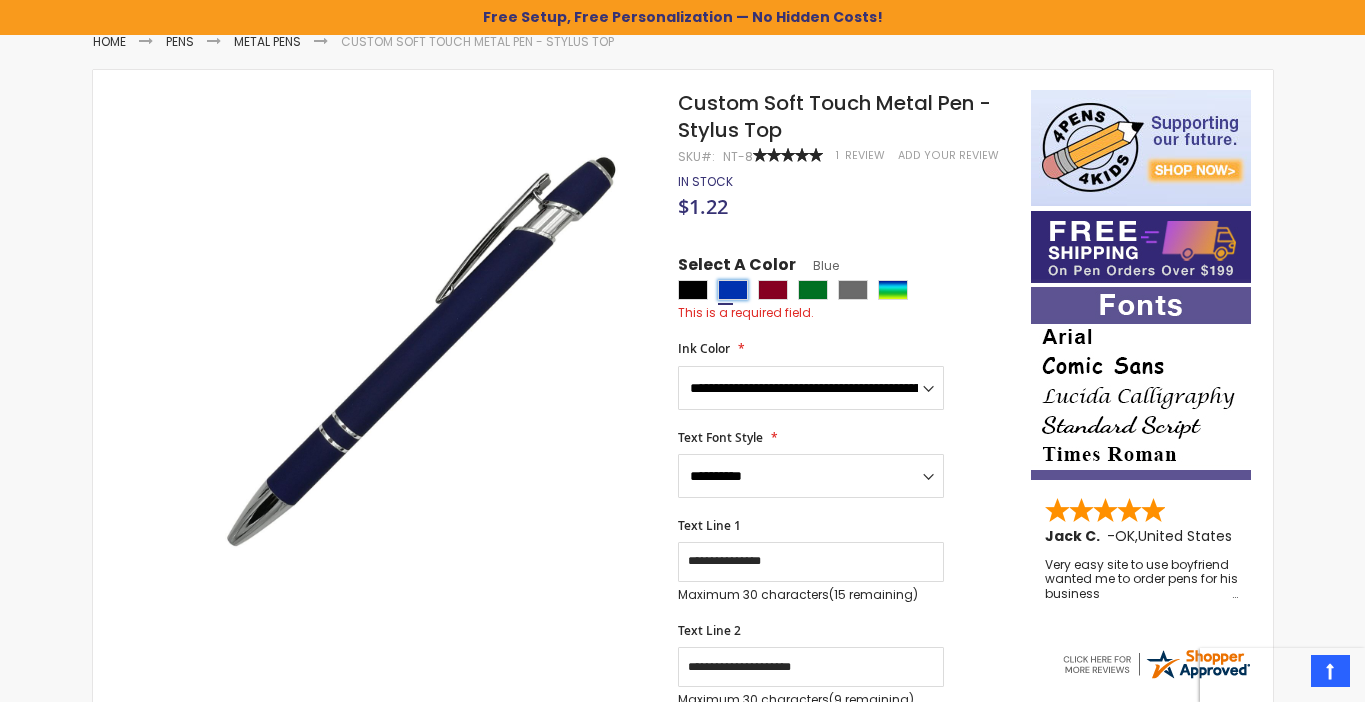 scroll, scrollTop: 276, scrollLeft: 0, axis: vertical 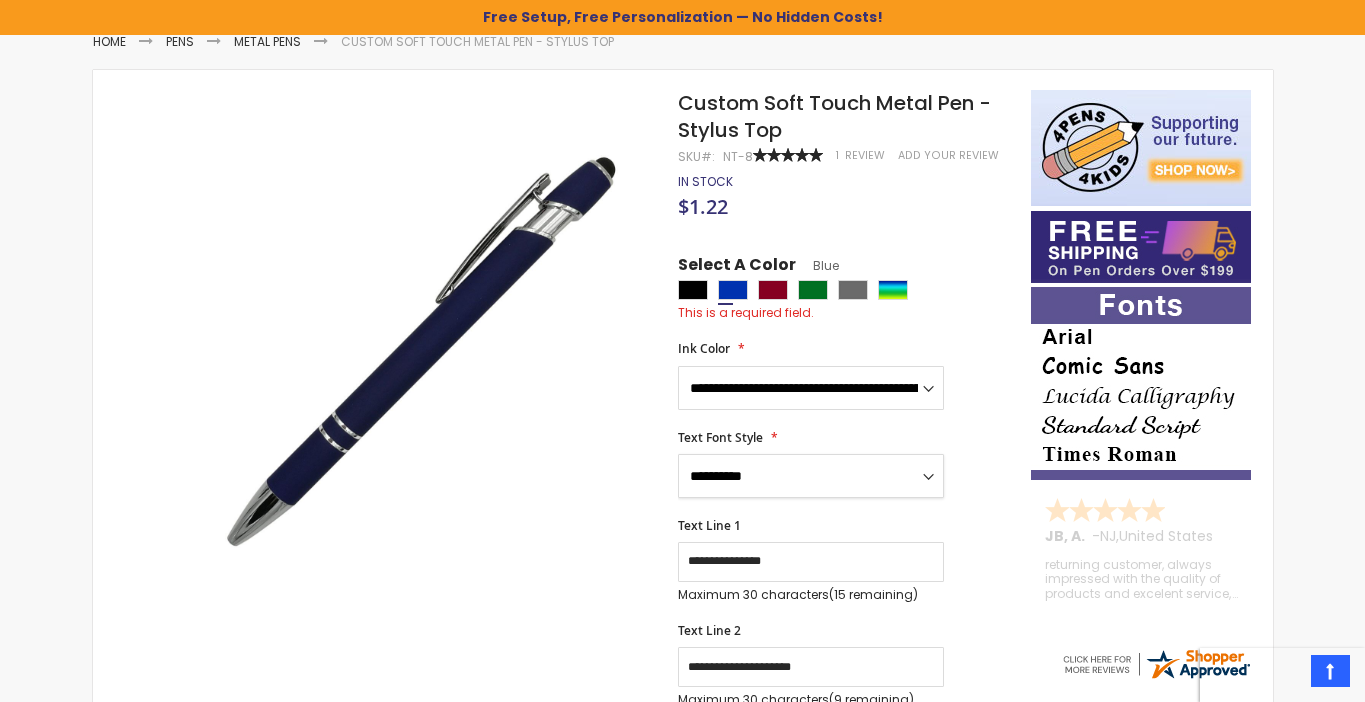 click on "**********" at bounding box center (811, 476) 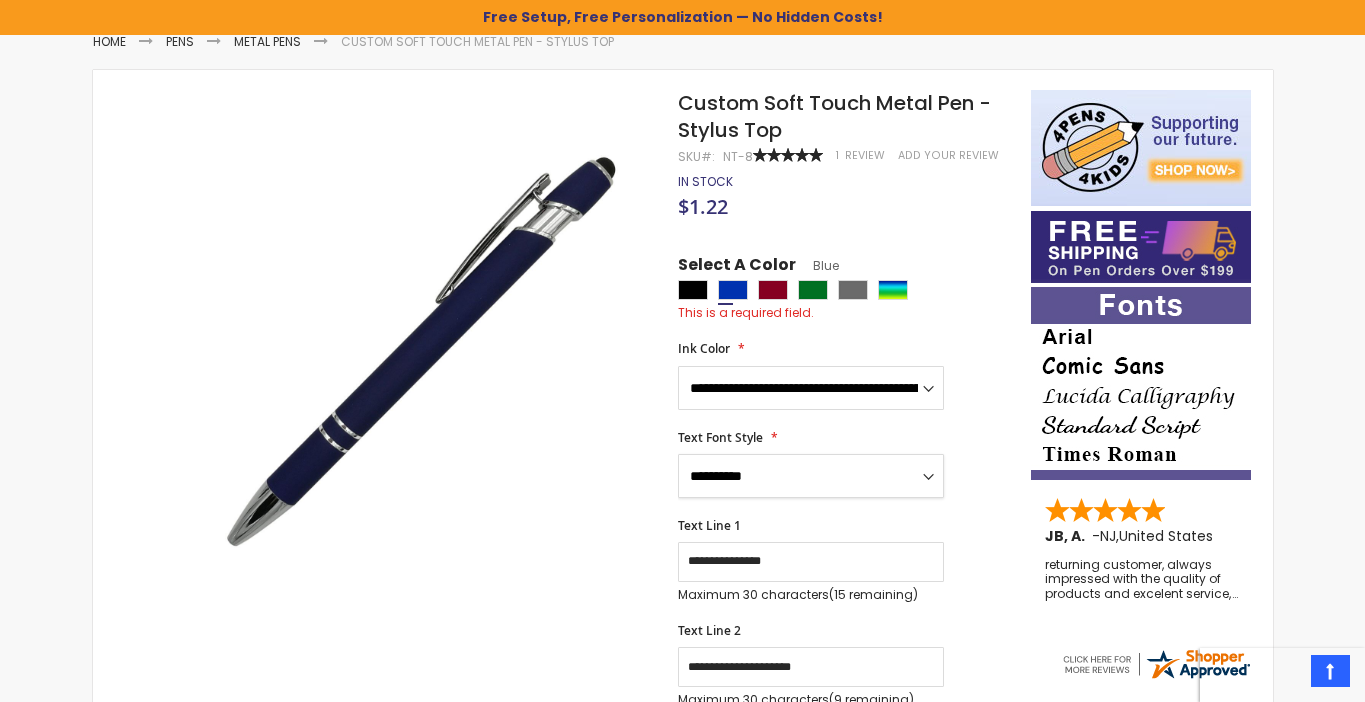 select on "**" 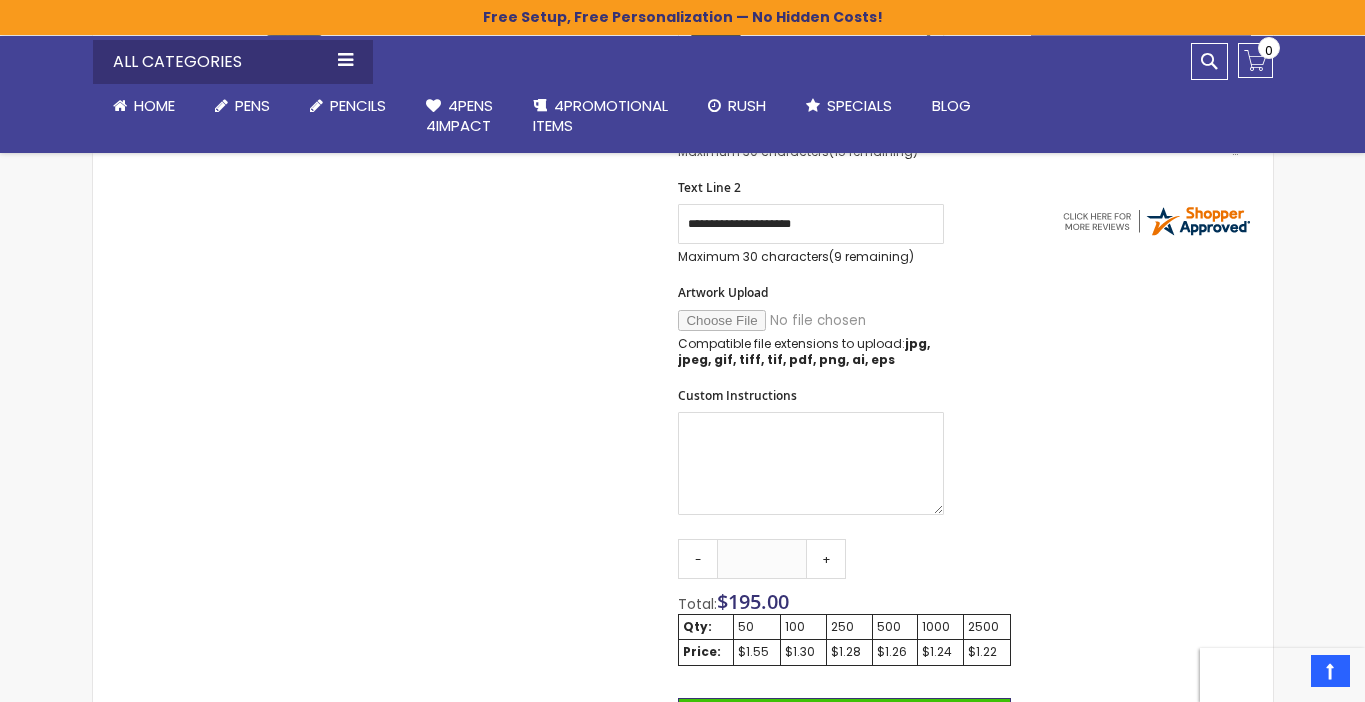 scroll, scrollTop: 808, scrollLeft: 0, axis: vertical 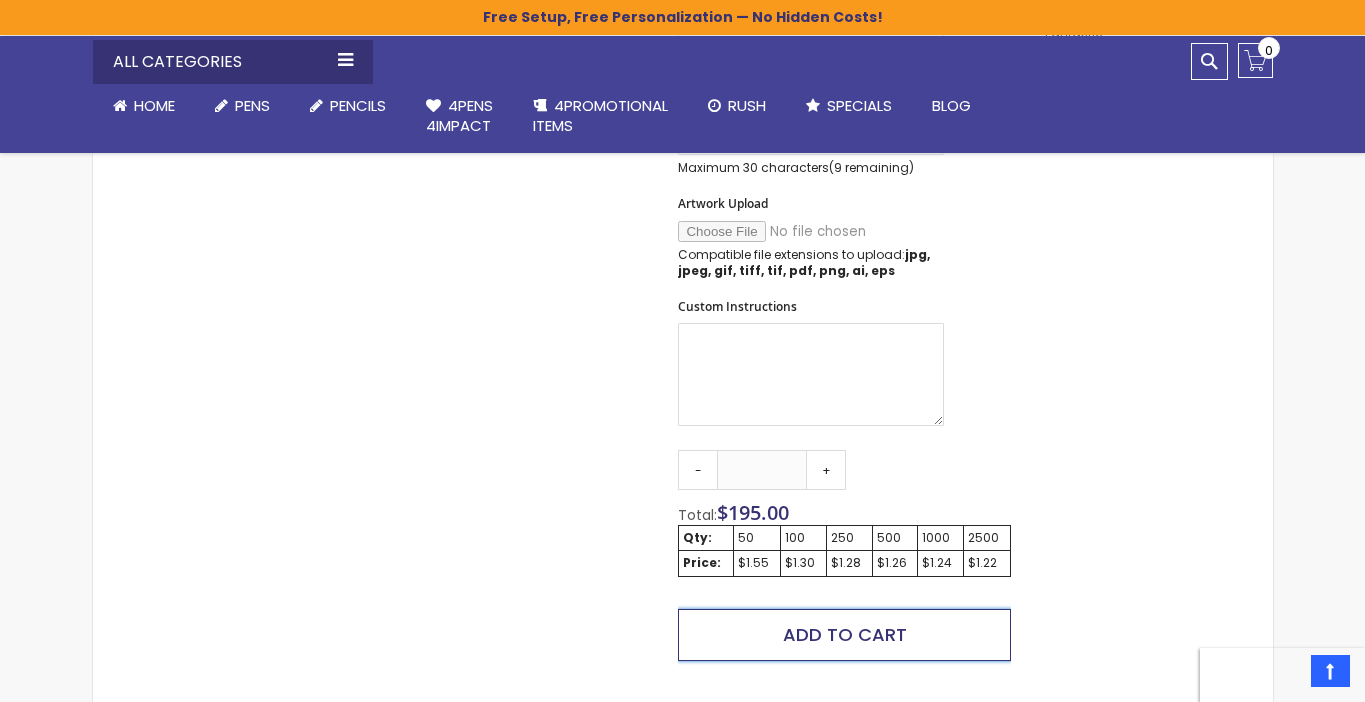 click on "Add to Cart" at bounding box center [845, 634] 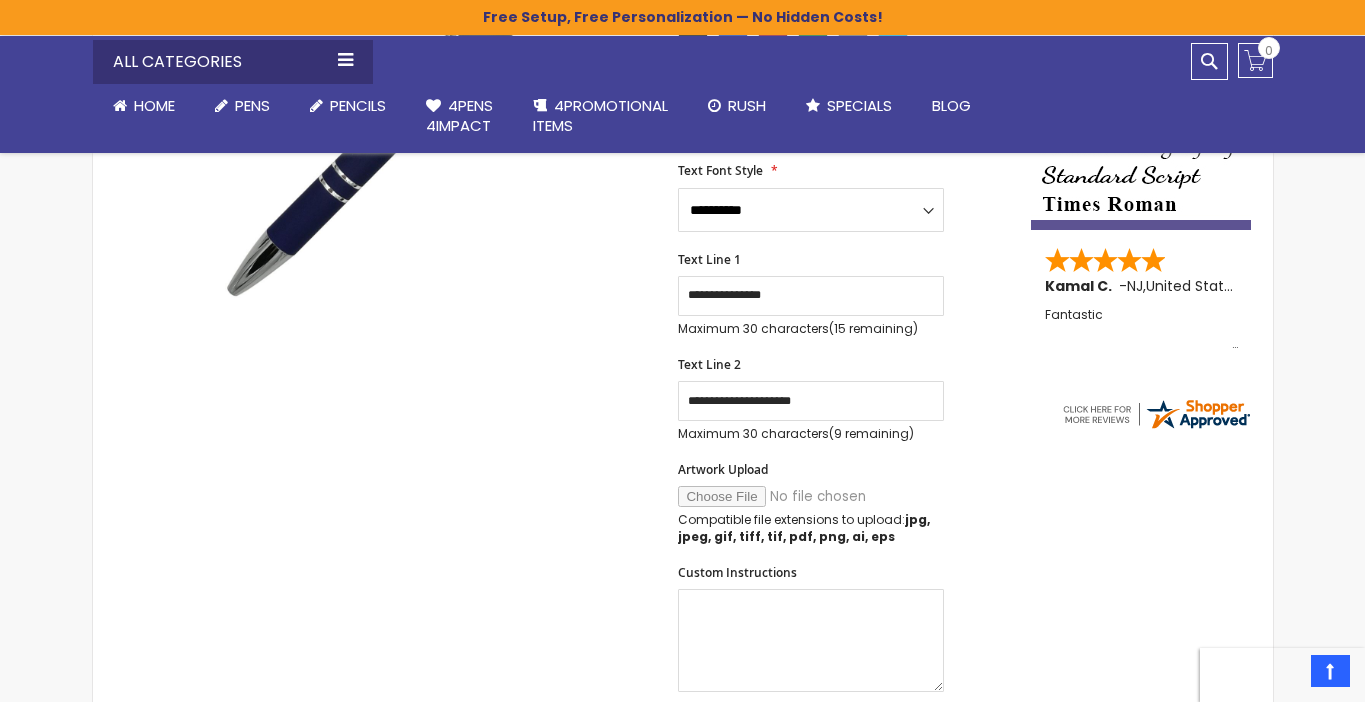 scroll, scrollTop: 510, scrollLeft: 0, axis: vertical 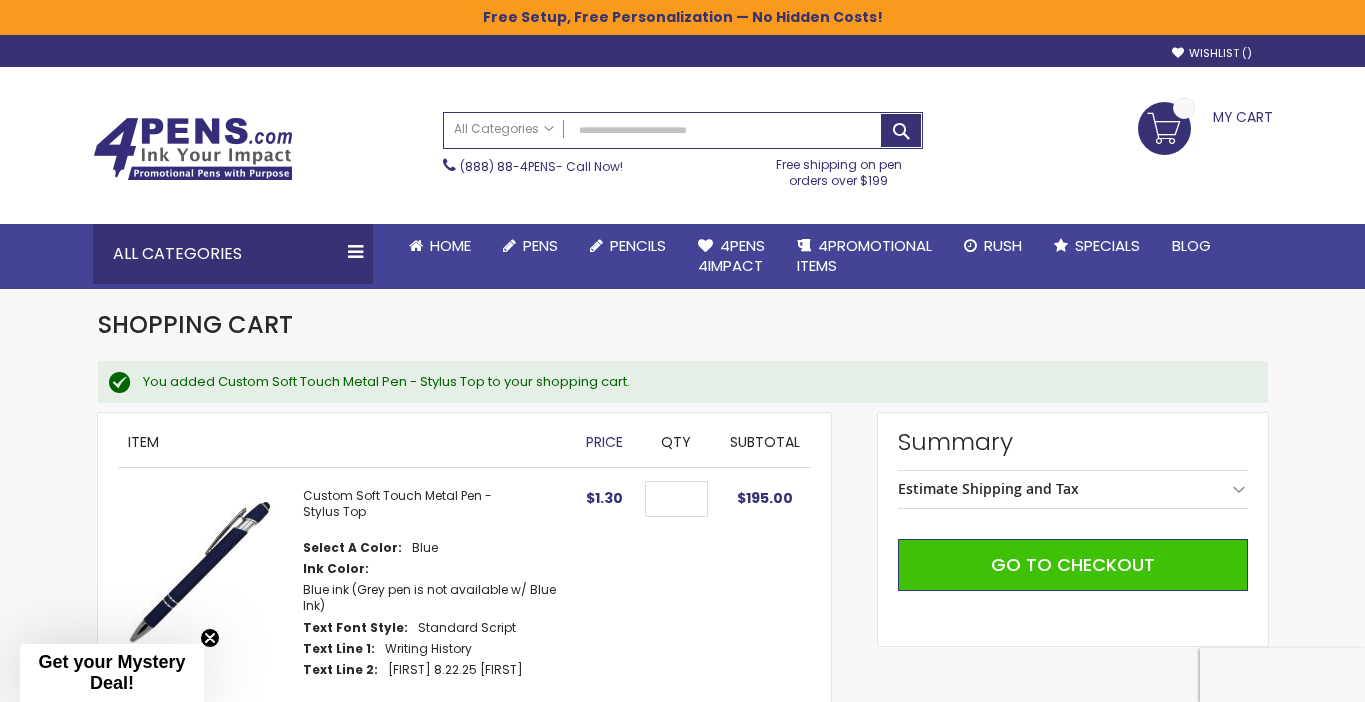 click on "Estimate Shipping and Tax" at bounding box center (988, 488) 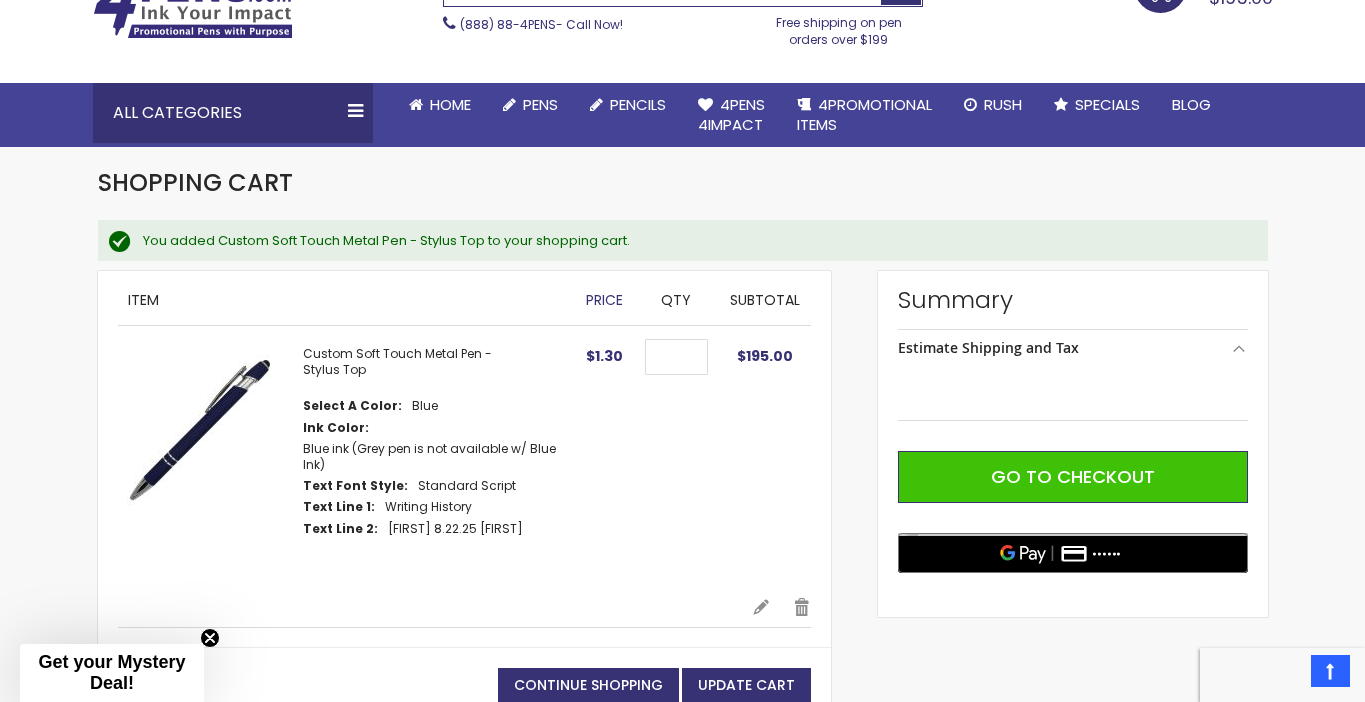 scroll, scrollTop: 170, scrollLeft: 0, axis: vertical 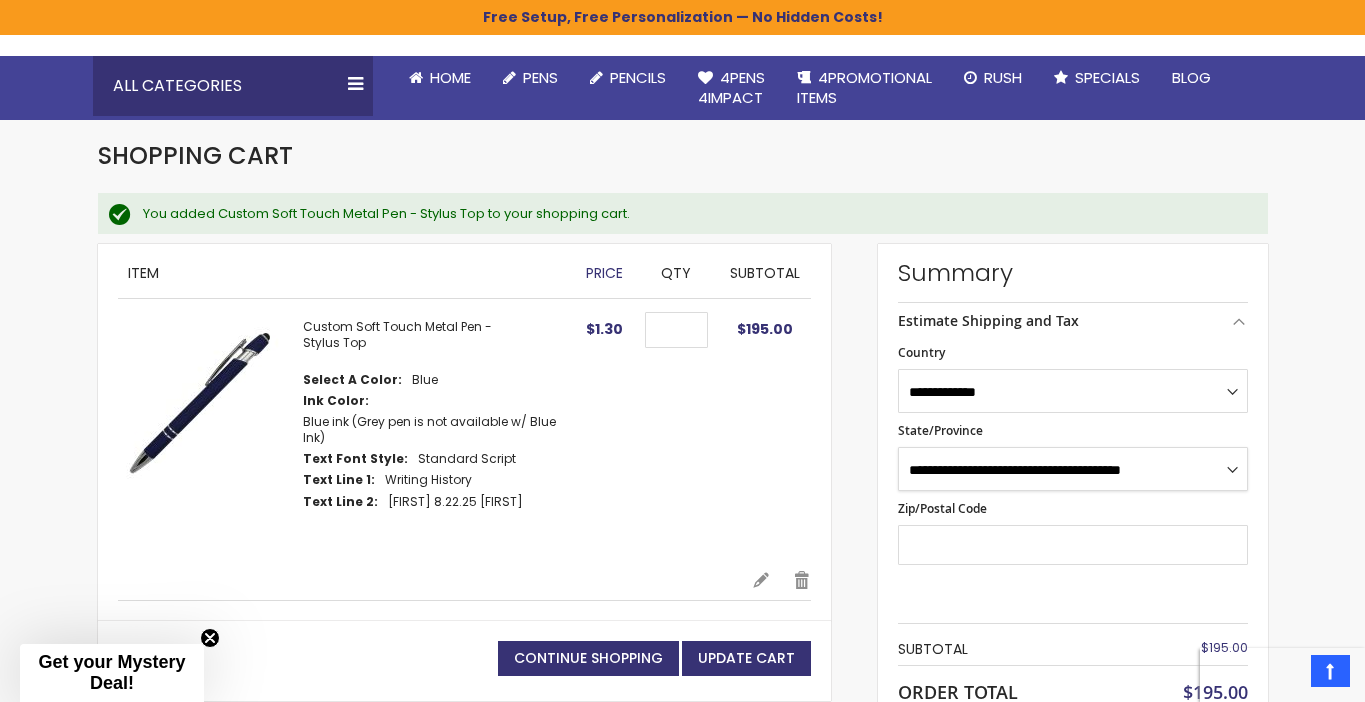 click on "**********" at bounding box center [1073, 469] 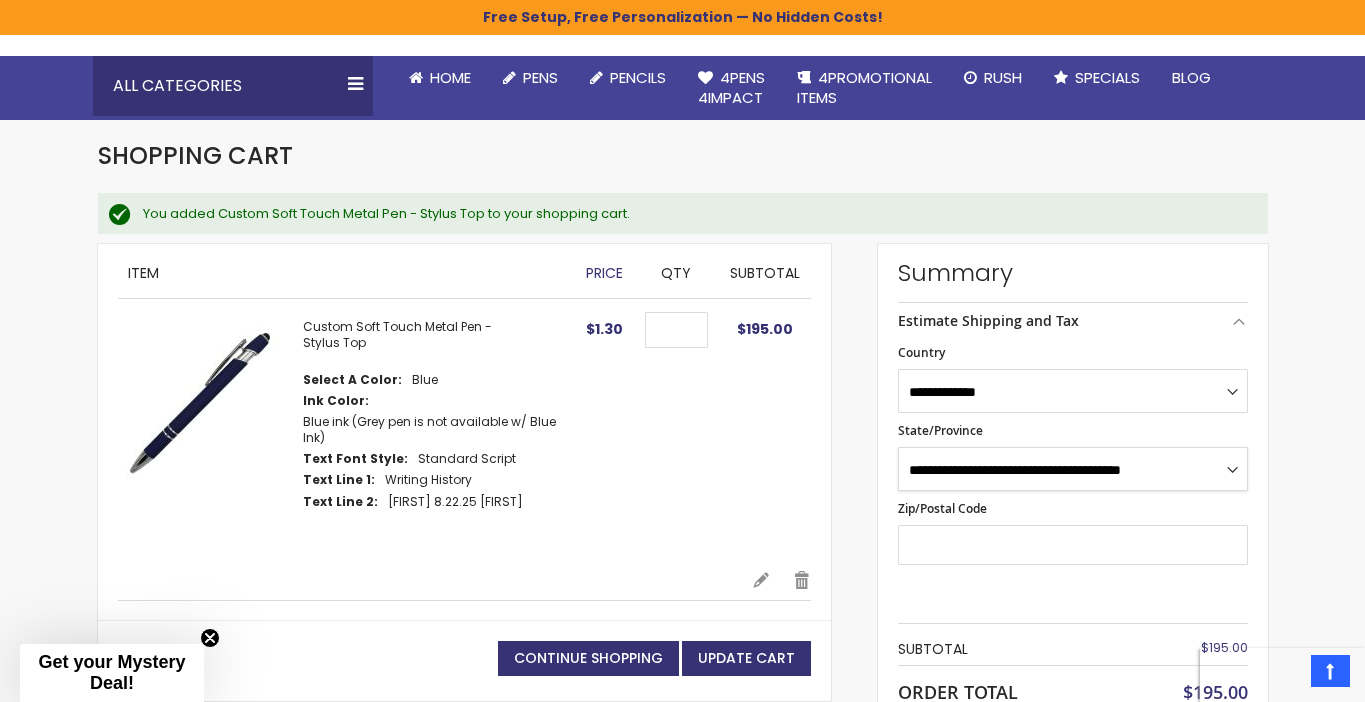 select on "**" 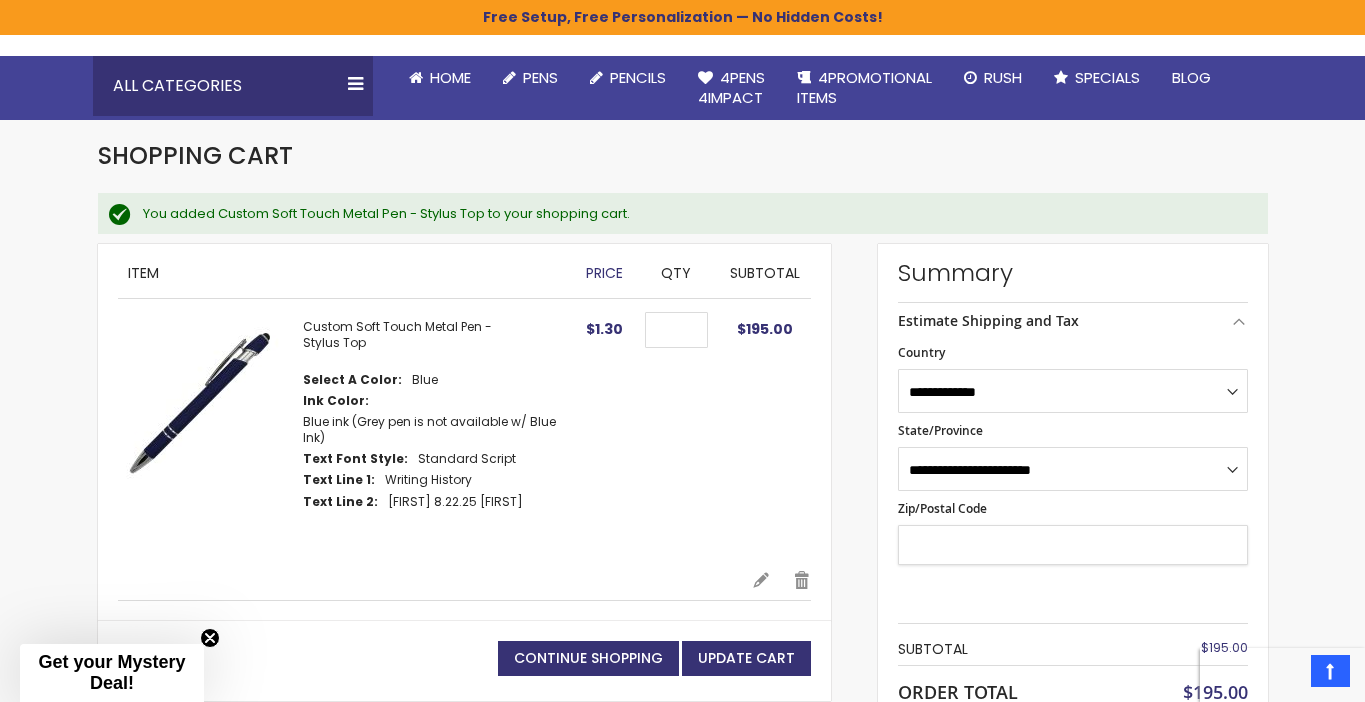 click on "Zip/Postal Code" at bounding box center [1073, 545] 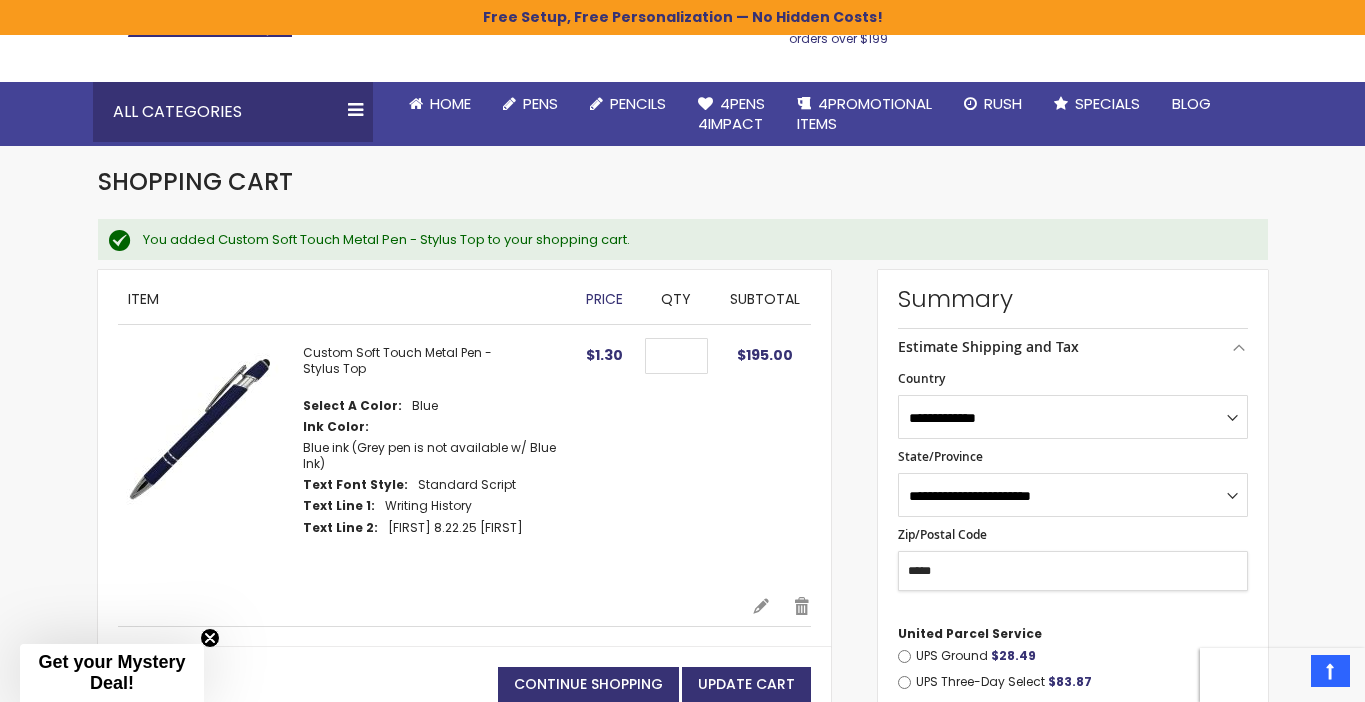 scroll, scrollTop: 0, scrollLeft: 0, axis: both 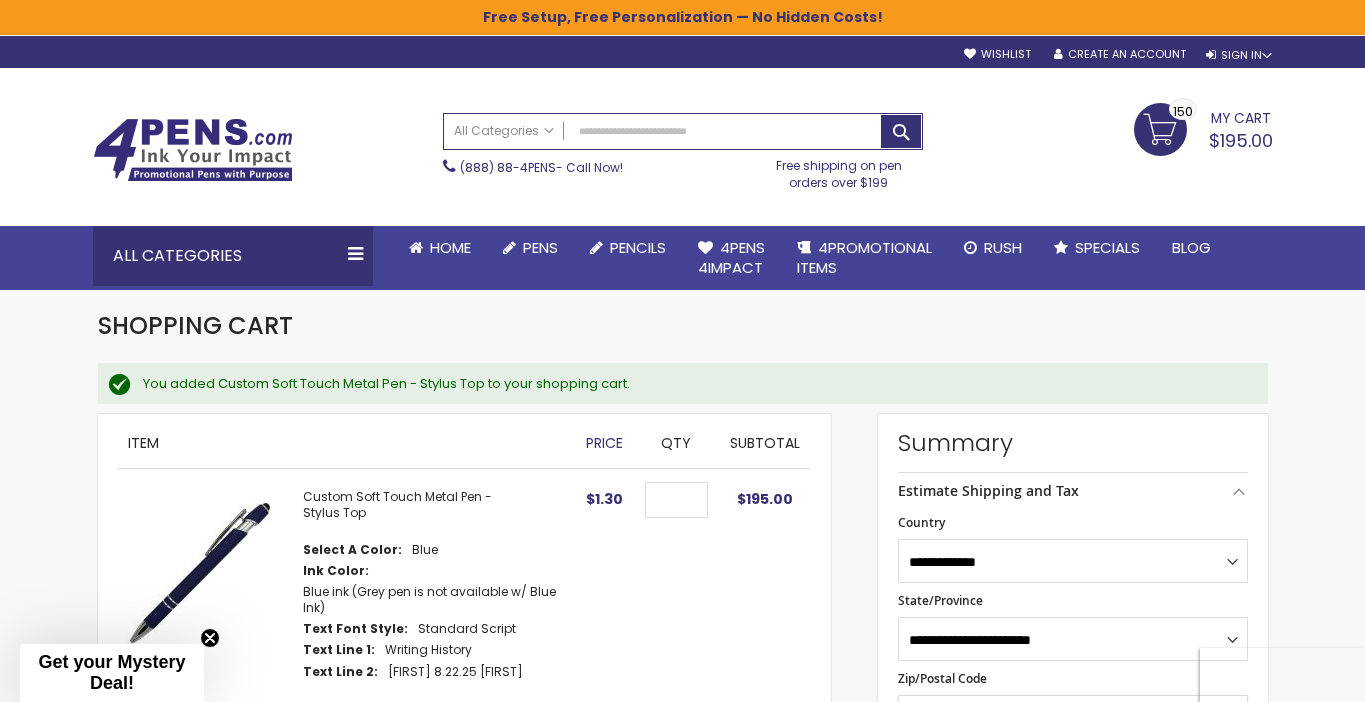 type on "*****" 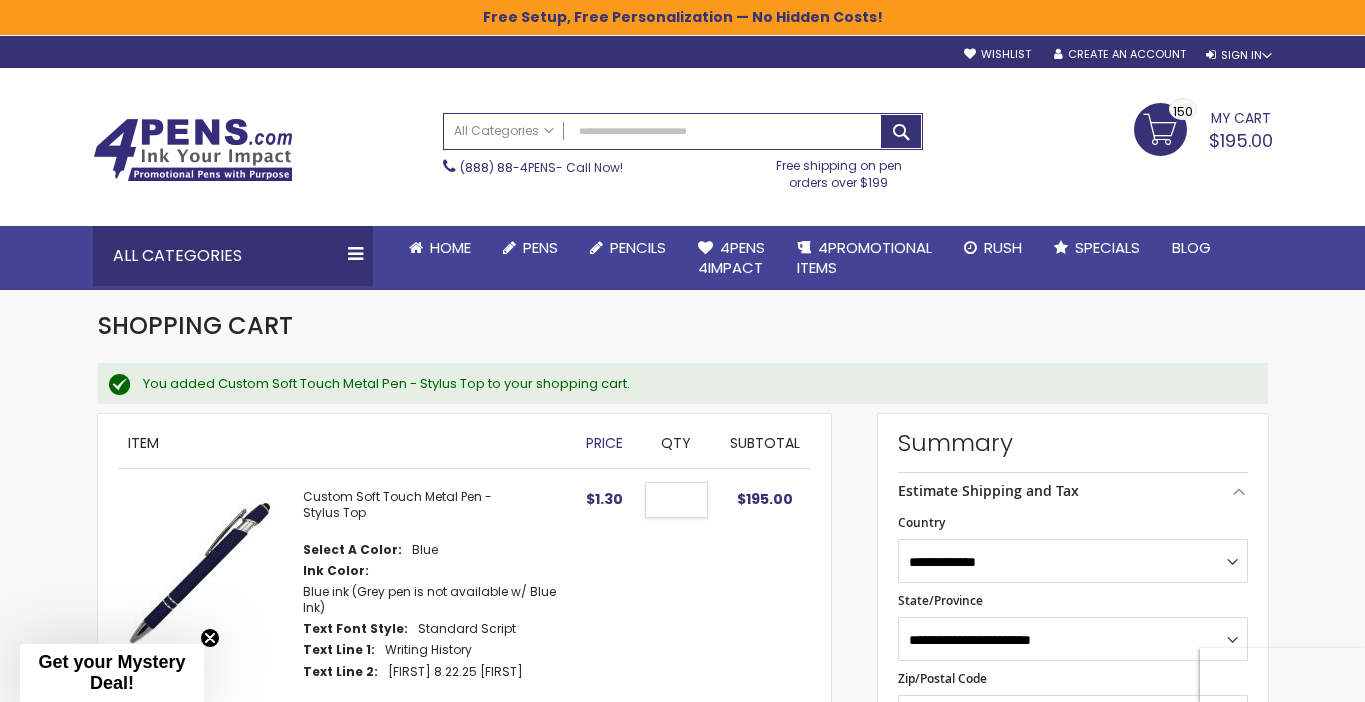 drag, startPoint x: 687, startPoint y: 501, endPoint x: 665, endPoint y: 500, distance: 22.022715 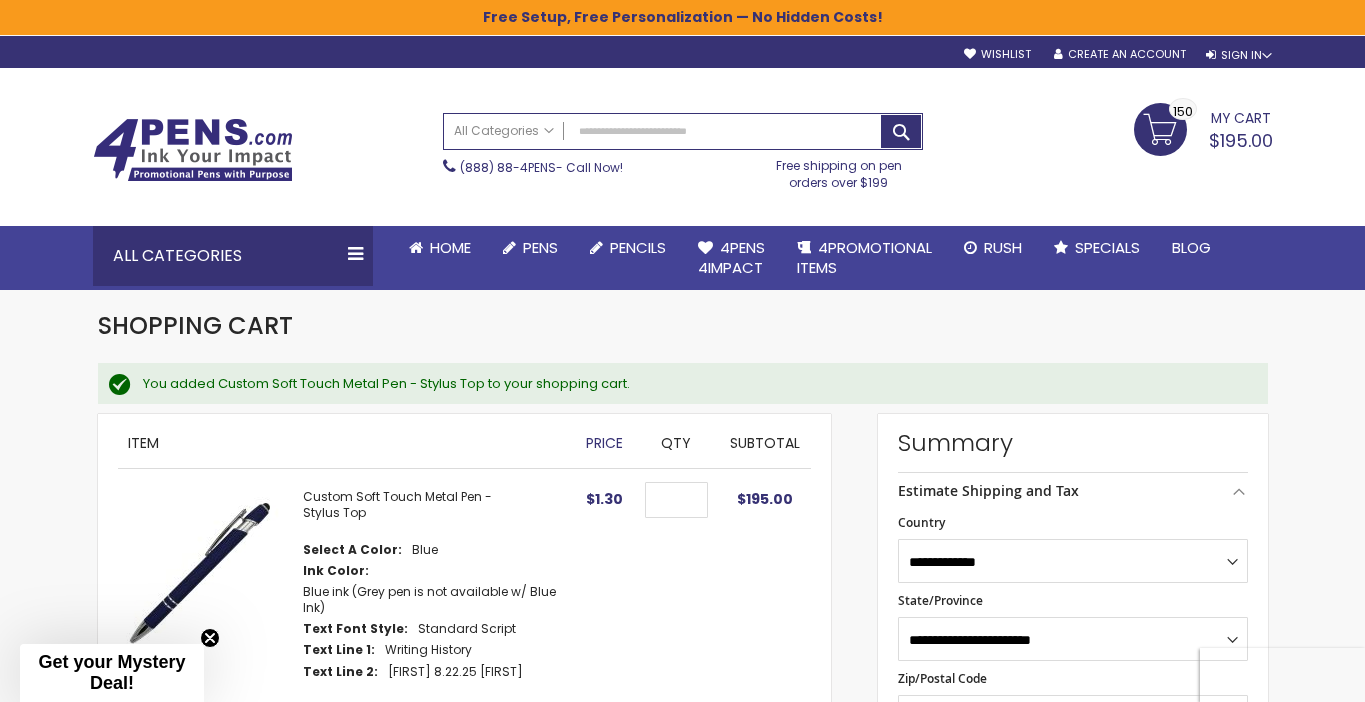 click on "$195.00" at bounding box center [765, 499] 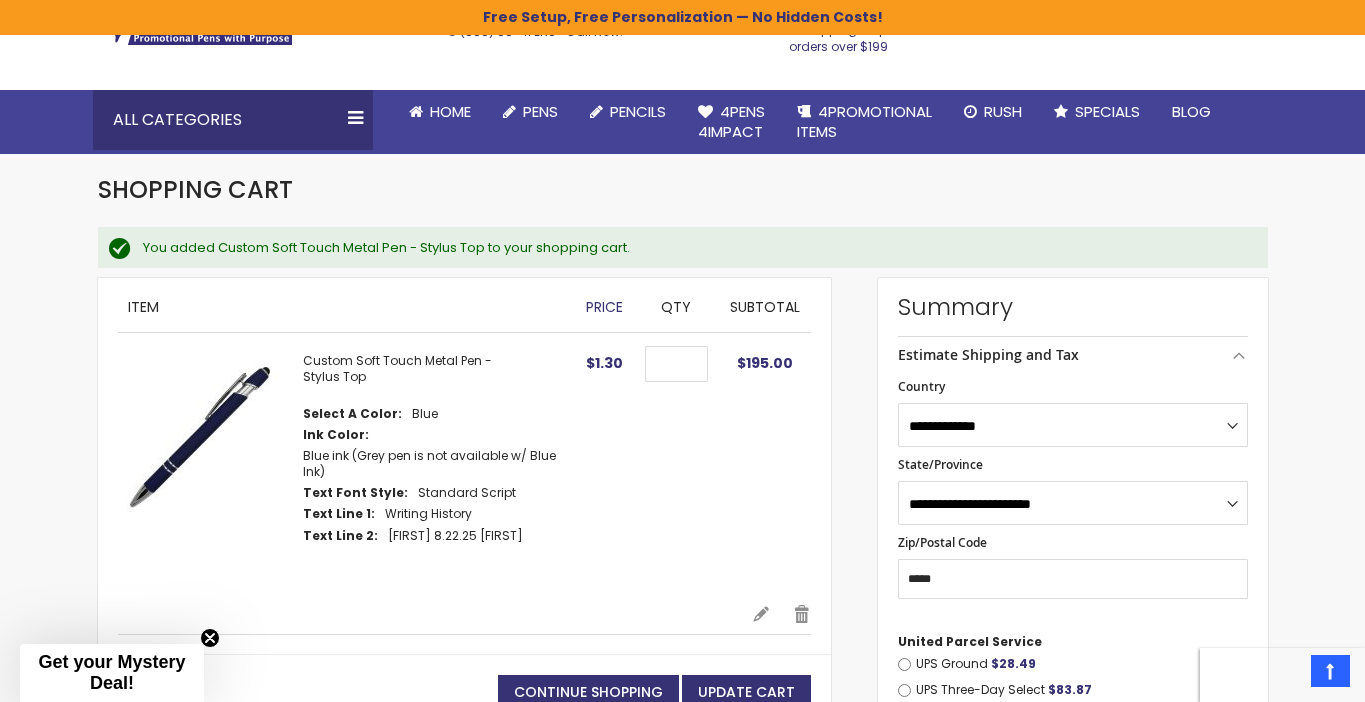 scroll, scrollTop: 144, scrollLeft: 0, axis: vertical 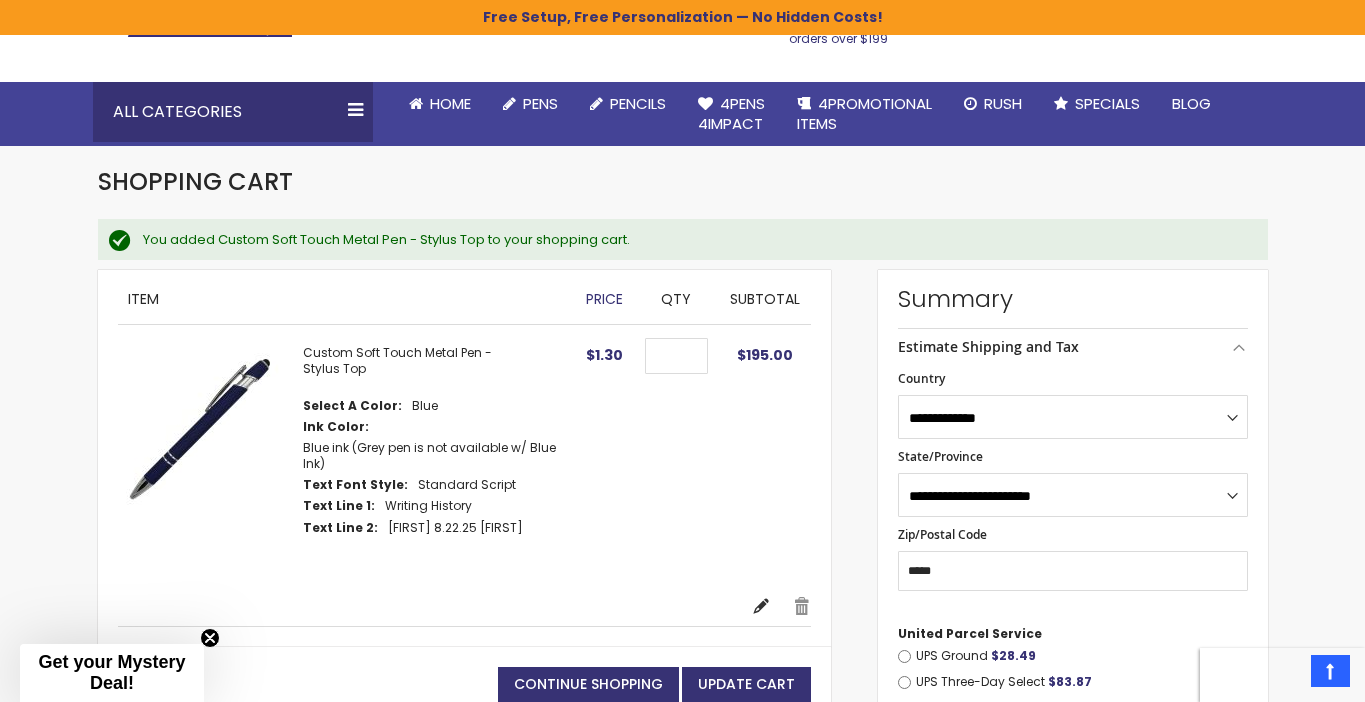 click on "Edit" at bounding box center (761, 606) 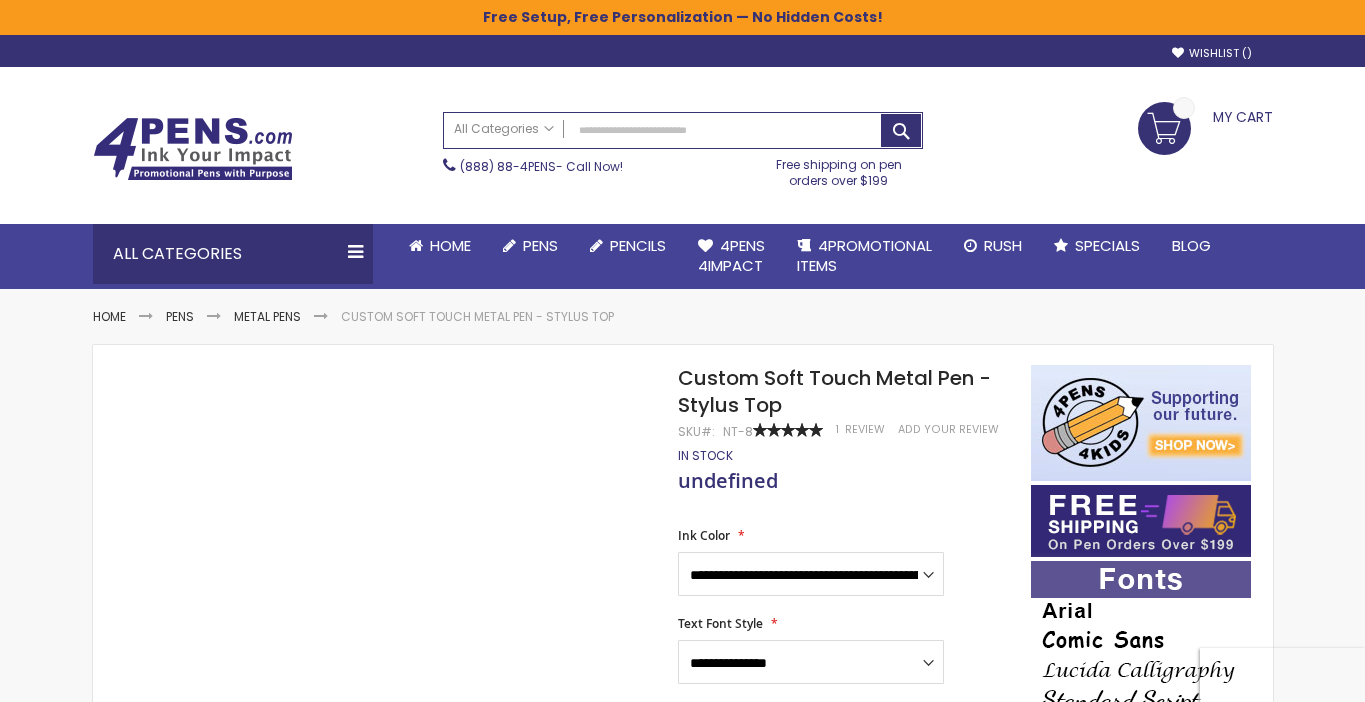 scroll, scrollTop: 76, scrollLeft: 0, axis: vertical 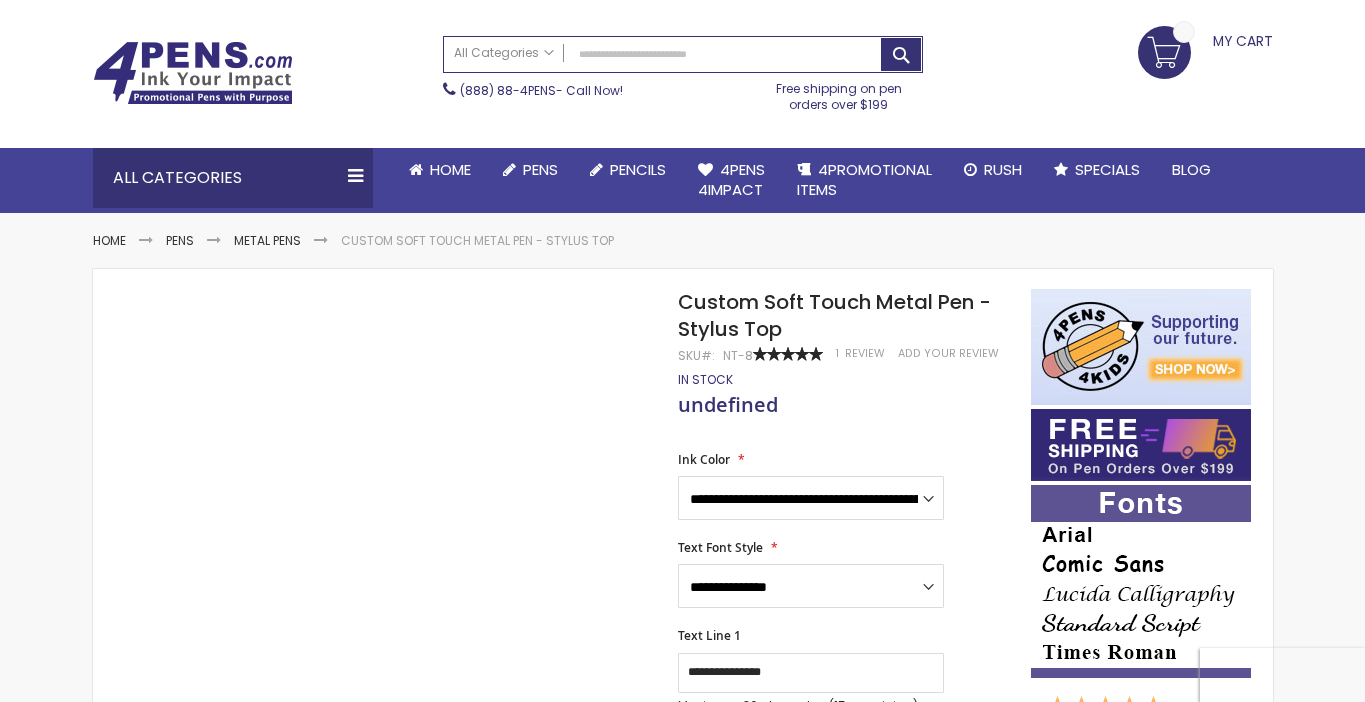 type on "***" 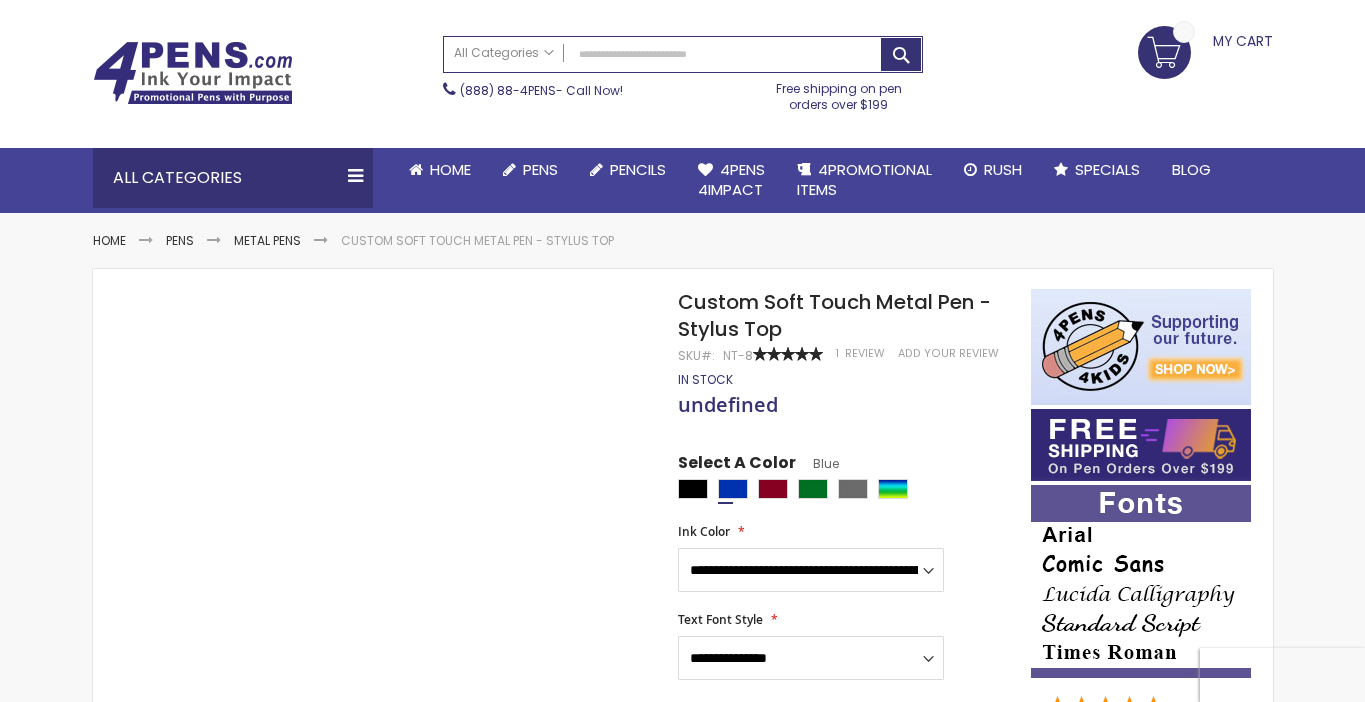 scroll, scrollTop: 0, scrollLeft: 0, axis: both 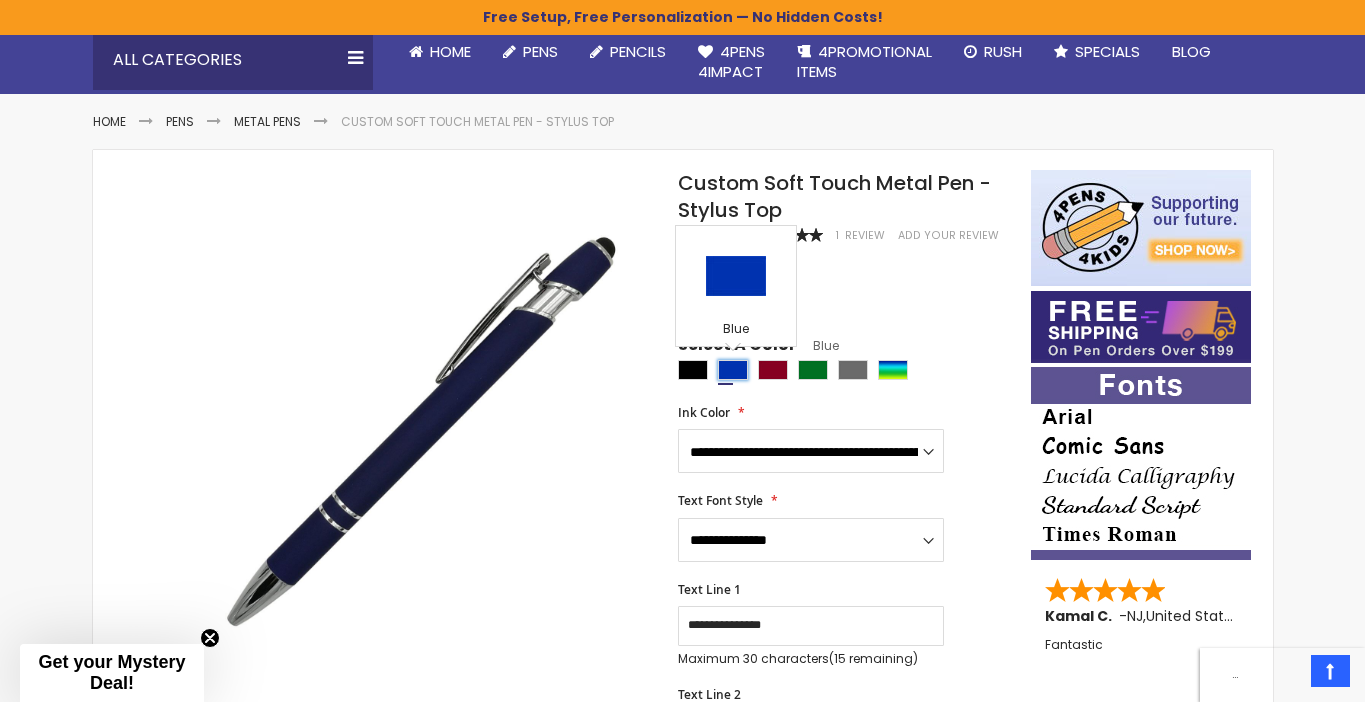 click at bounding box center [733, 370] 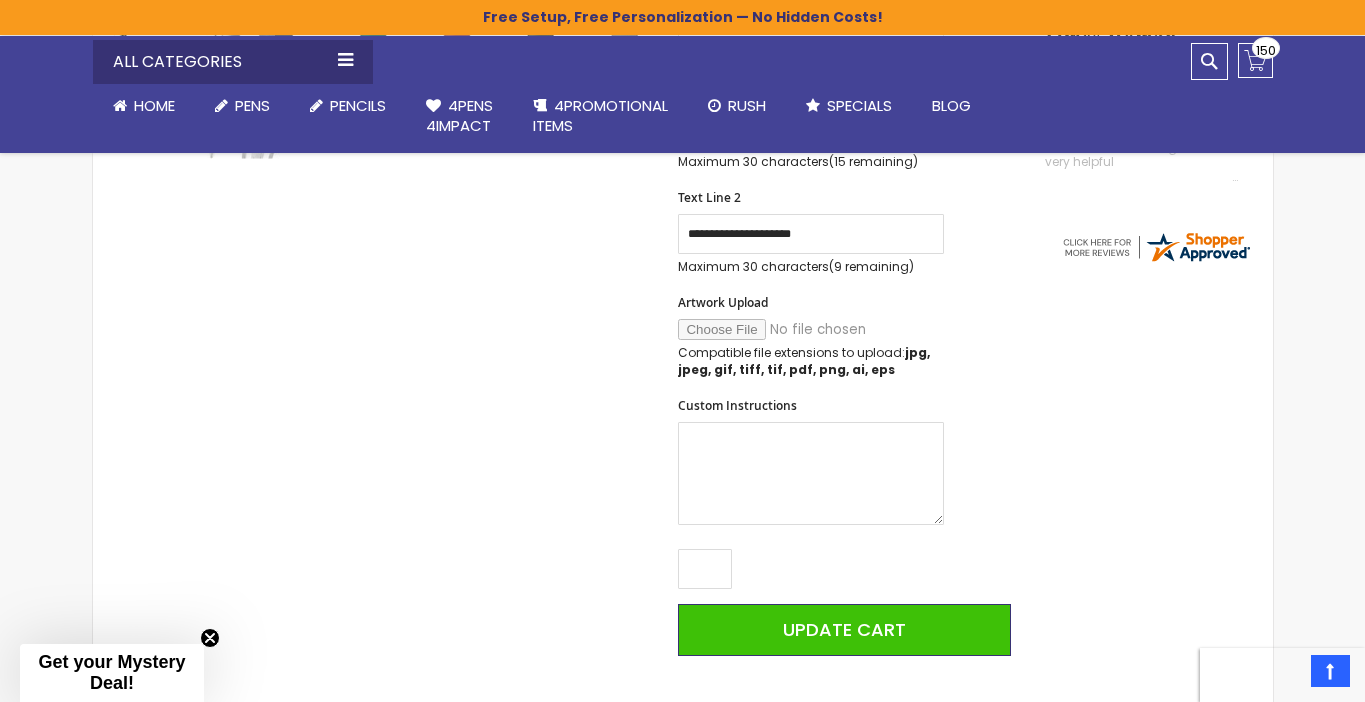 scroll, scrollTop: 694, scrollLeft: 0, axis: vertical 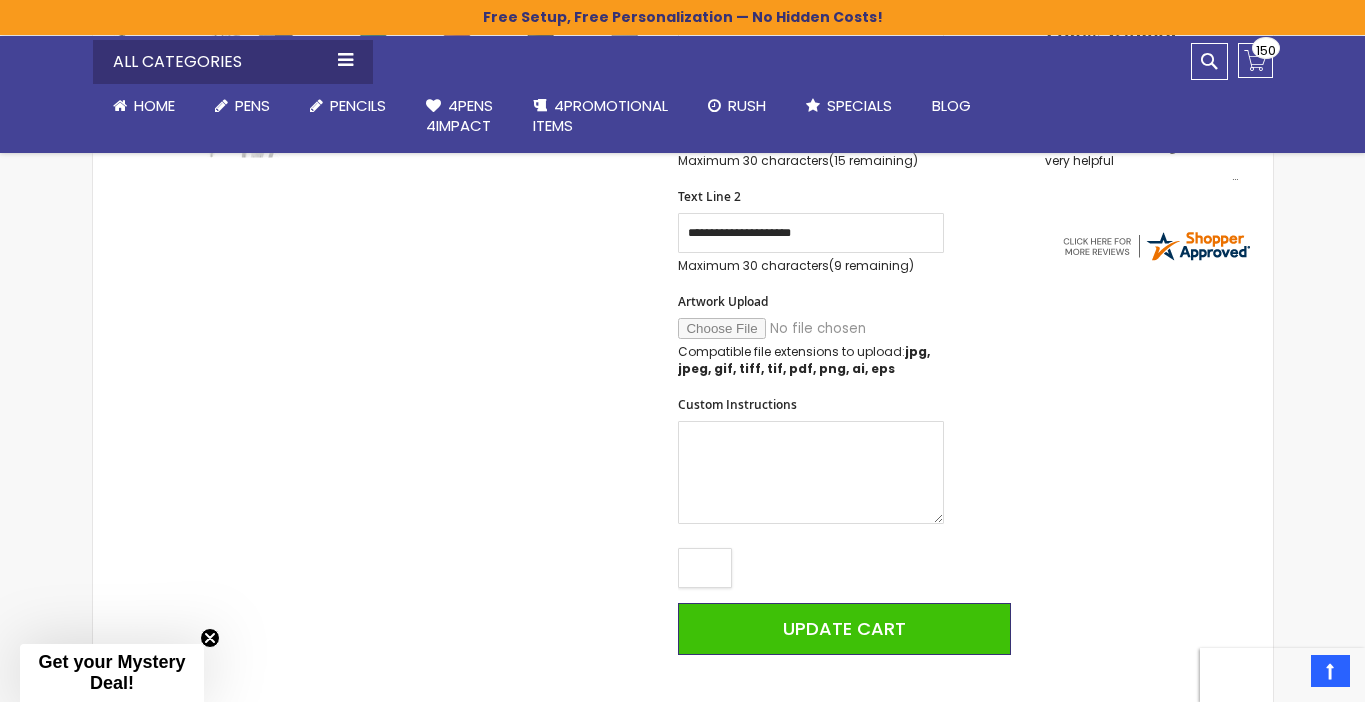 drag, startPoint x: 716, startPoint y: 571, endPoint x: 686, endPoint y: 569, distance: 30.066593 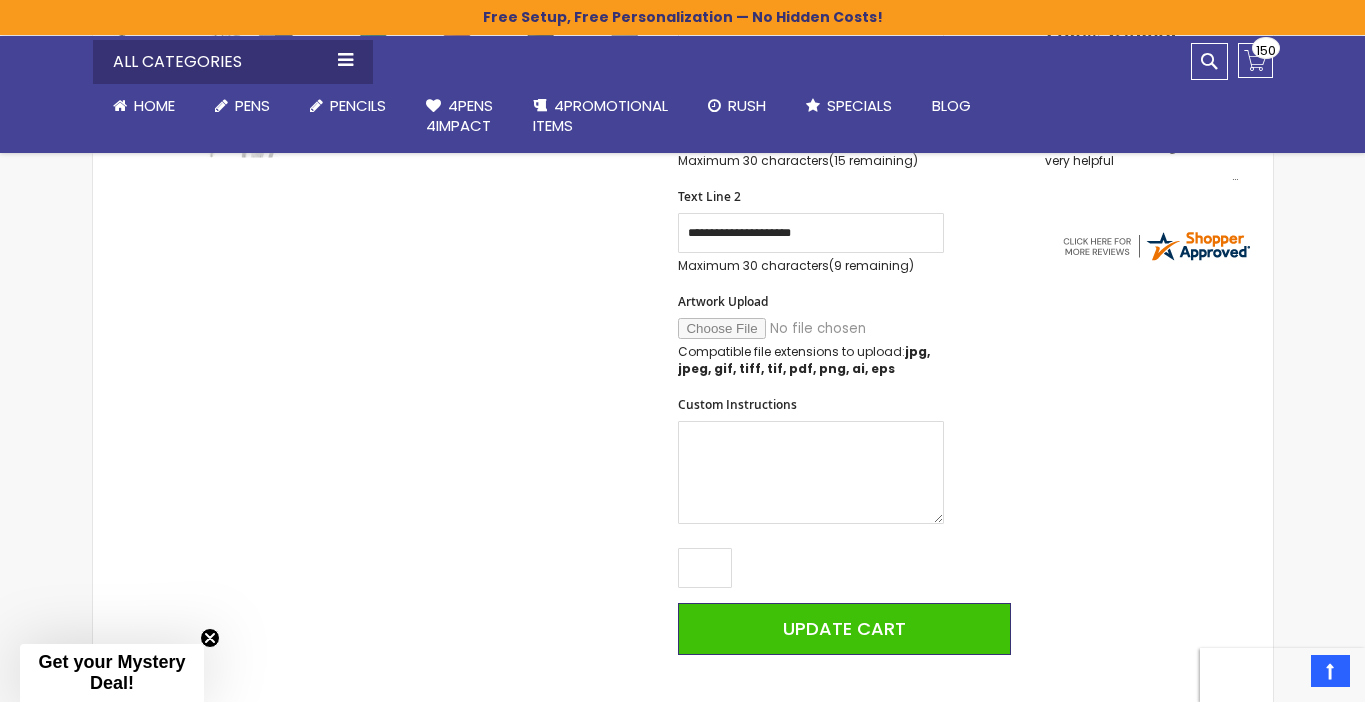 click on "Skip to the end of the images gallery
Skip to the beginning of the images gallery
Custom Soft Touch Metal Pen - Stylus Top
SKU
NT-8
Rating:
100                          % of  100
1" at bounding box center [562, 414] 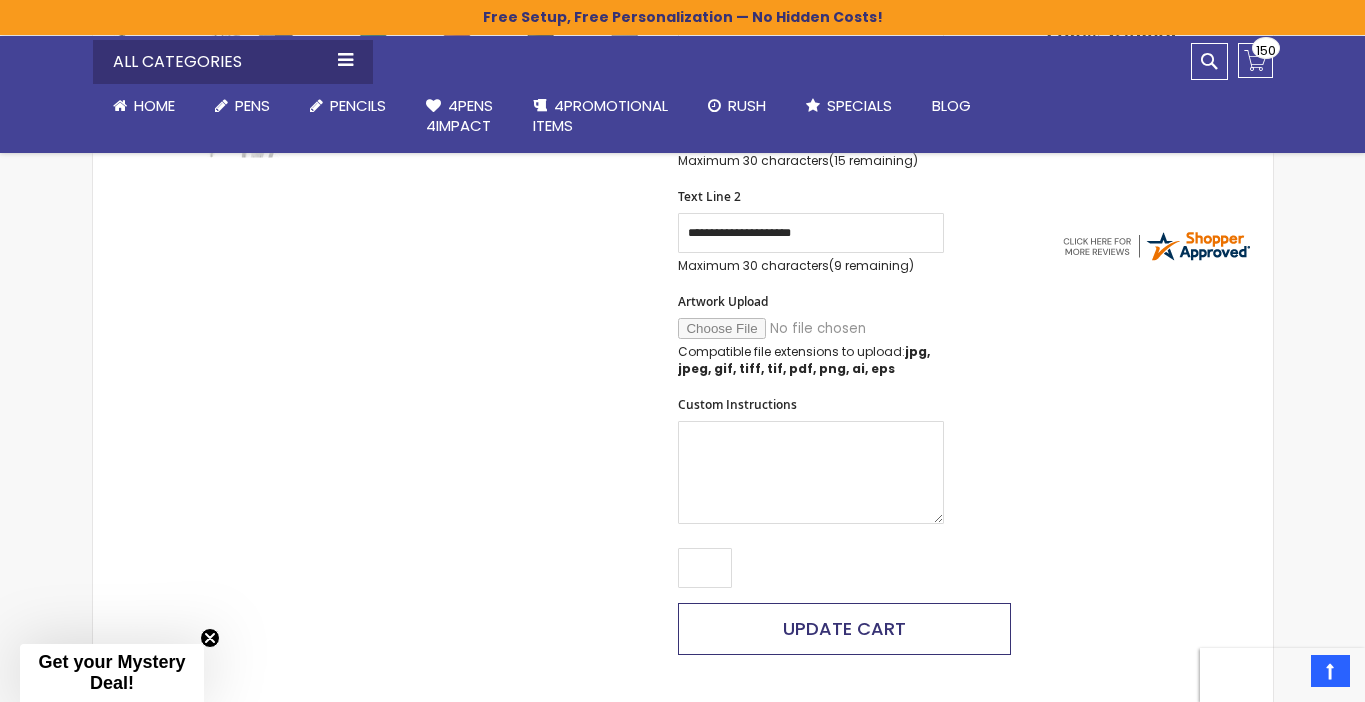 click on "Update Cart" at bounding box center (844, 628) 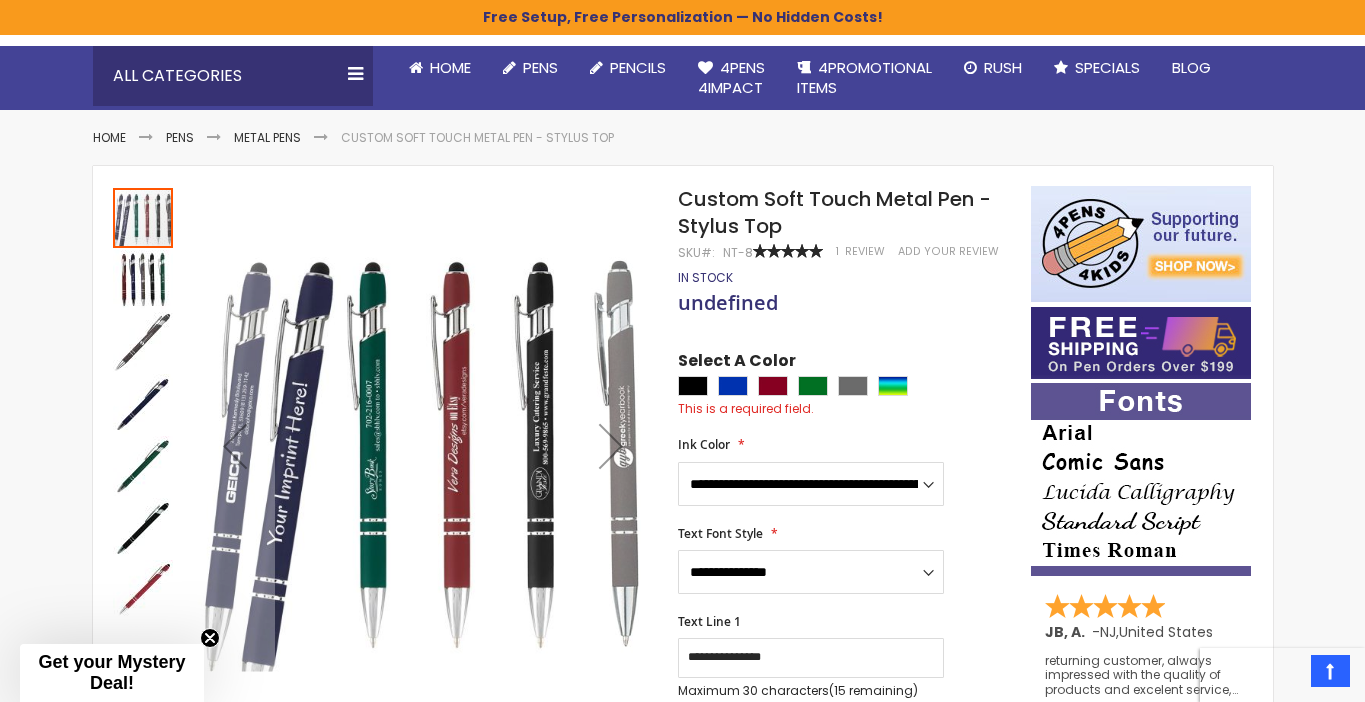 scroll, scrollTop: 179, scrollLeft: 0, axis: vertical 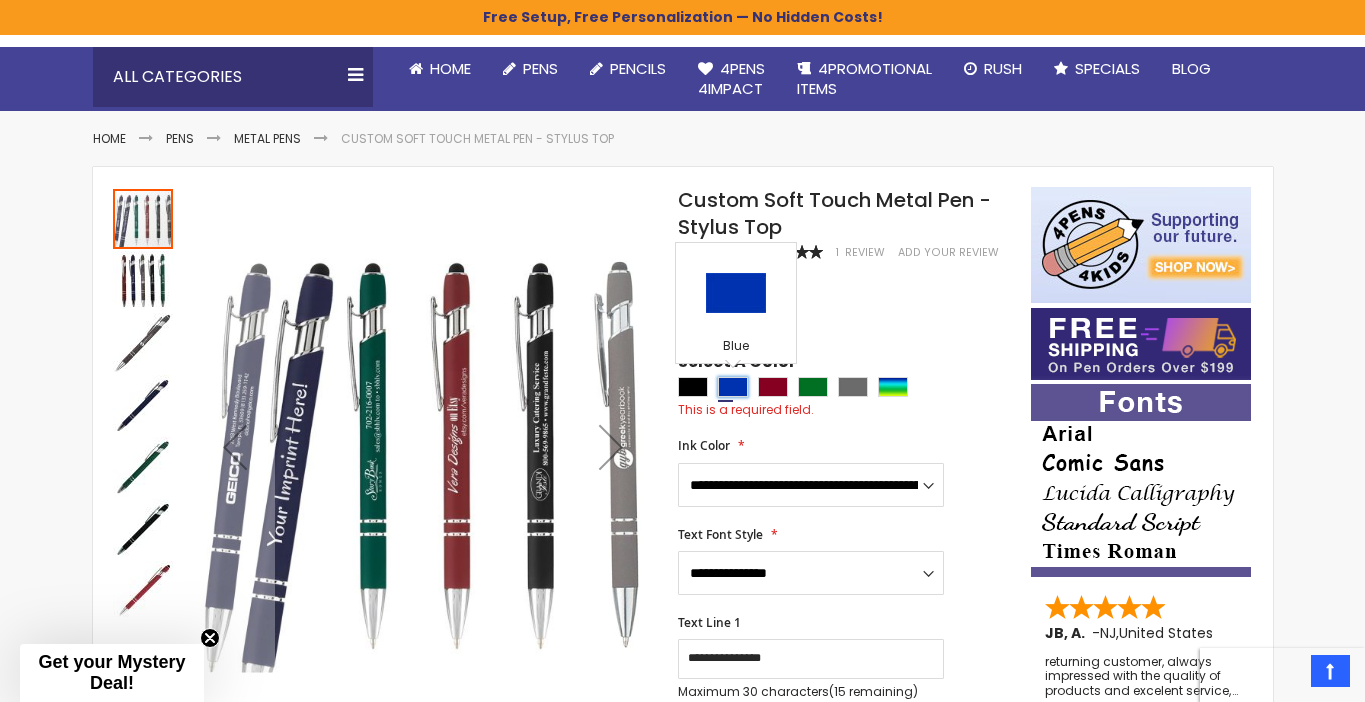 click at bounding box center (733, 387) 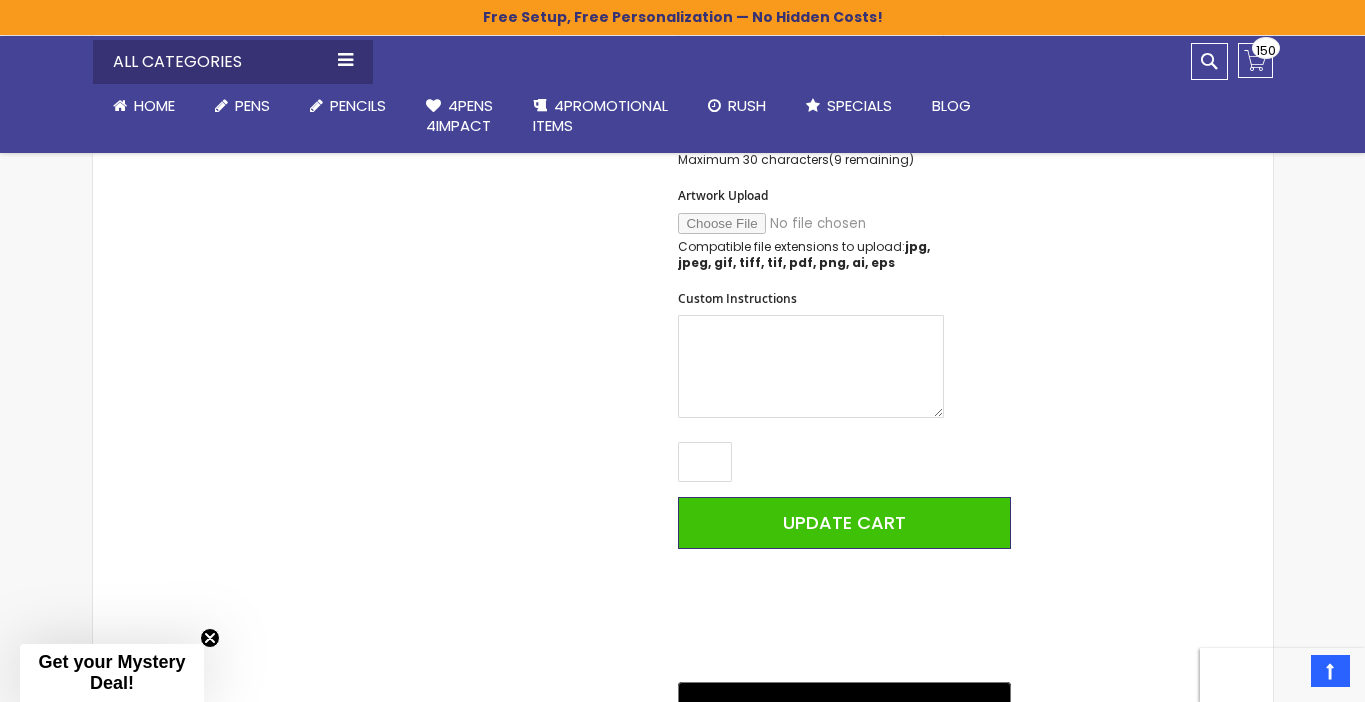 scroll, scrollTop: 975, scrollLeft: 0, axis: vertical 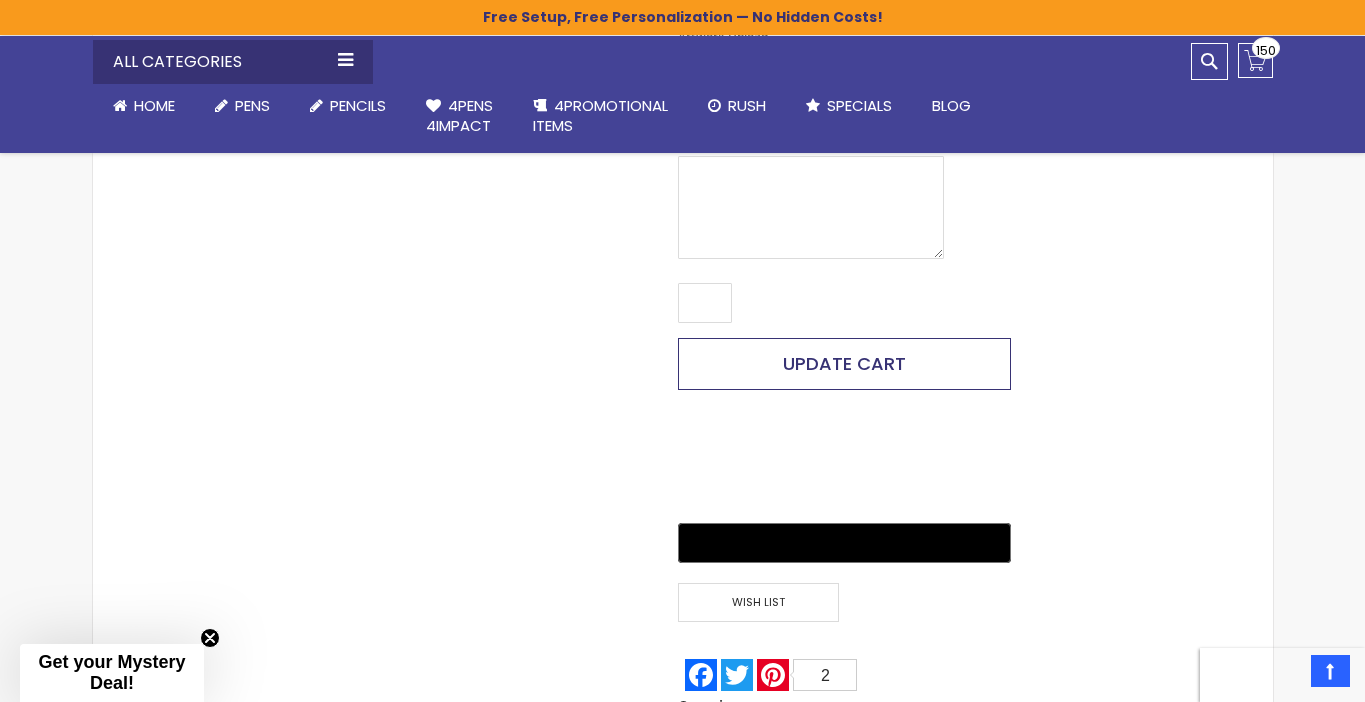 click on "Update Cart" at bounding box center (844, 363) 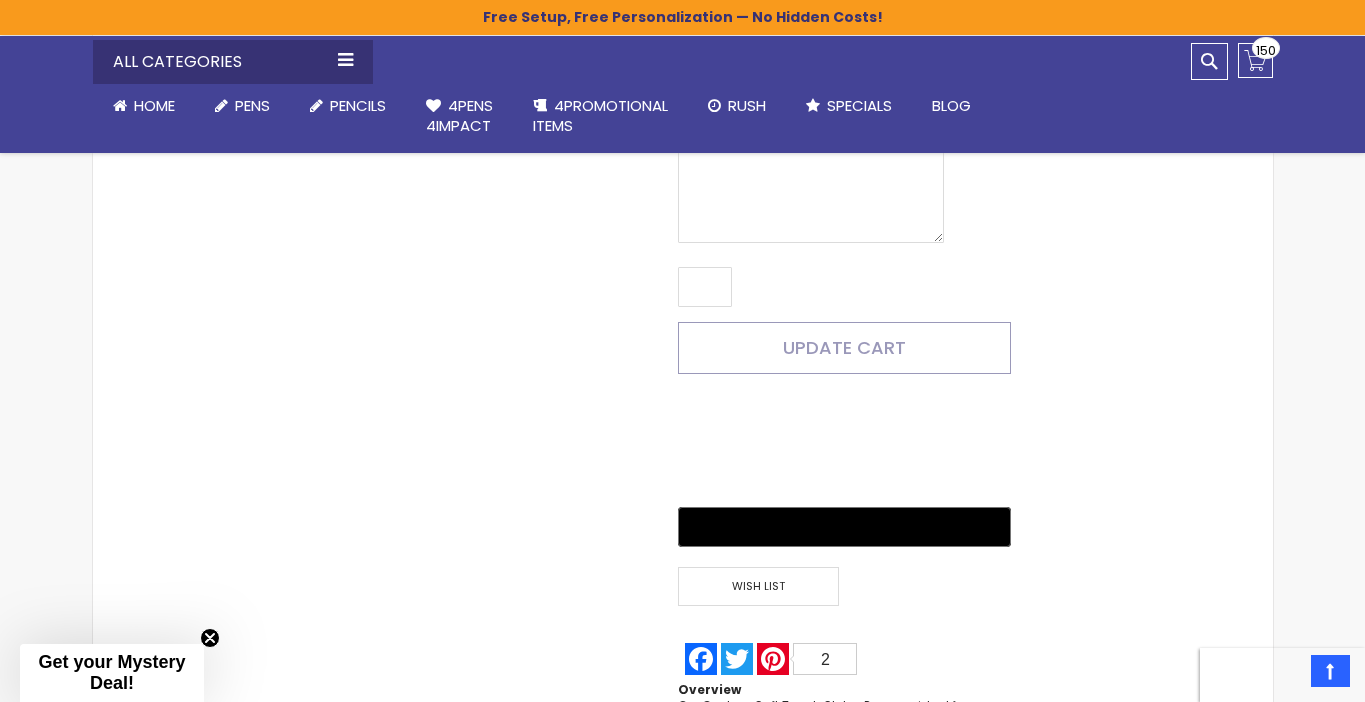 scroll, scrollTop: 958, scrollLeft: 0, axis: vertical 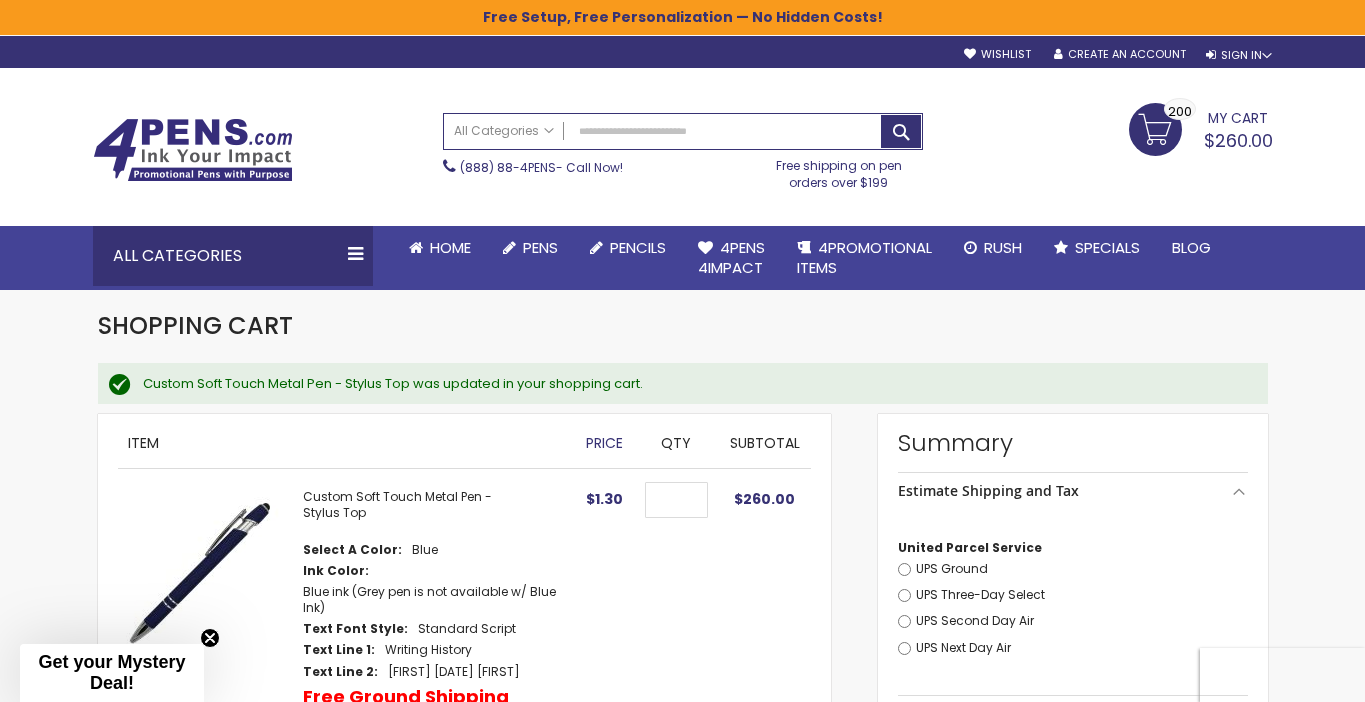select on "**" 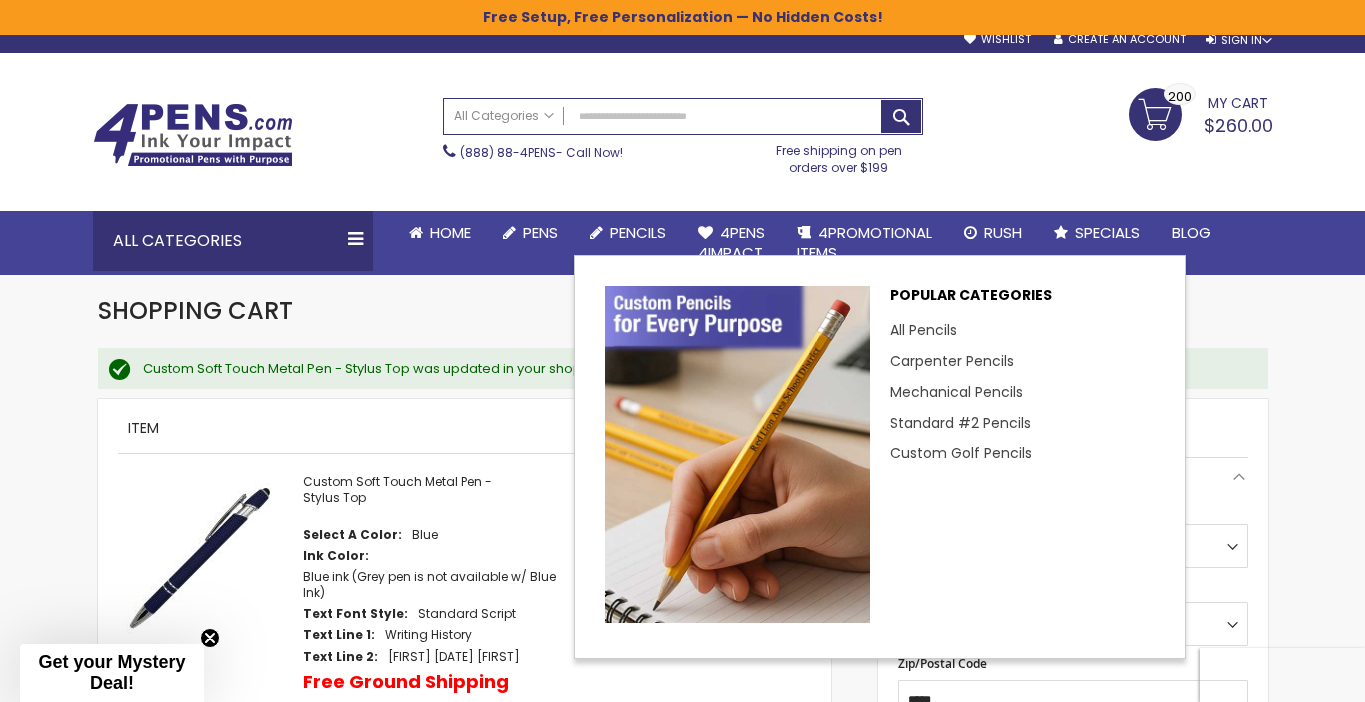 scroll, scrollTop: 14, scrollLeft: 0, axis: vertical 